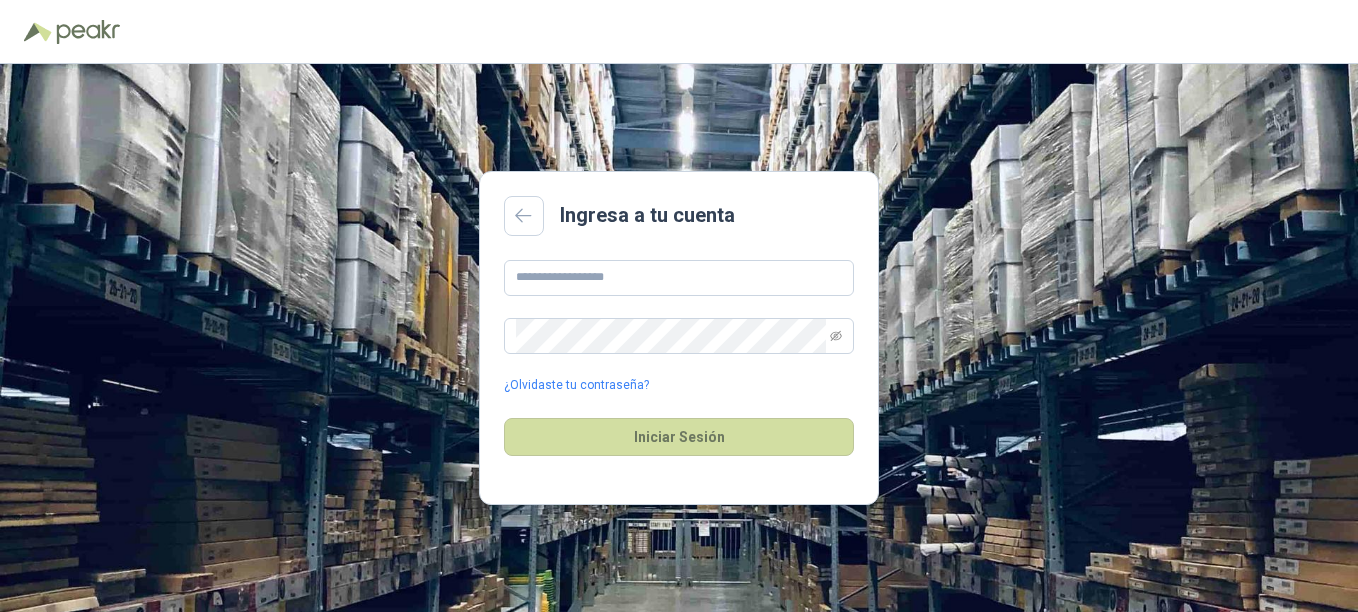 scroll, scrollTop: 0, scrollLeft: 0, axis: both 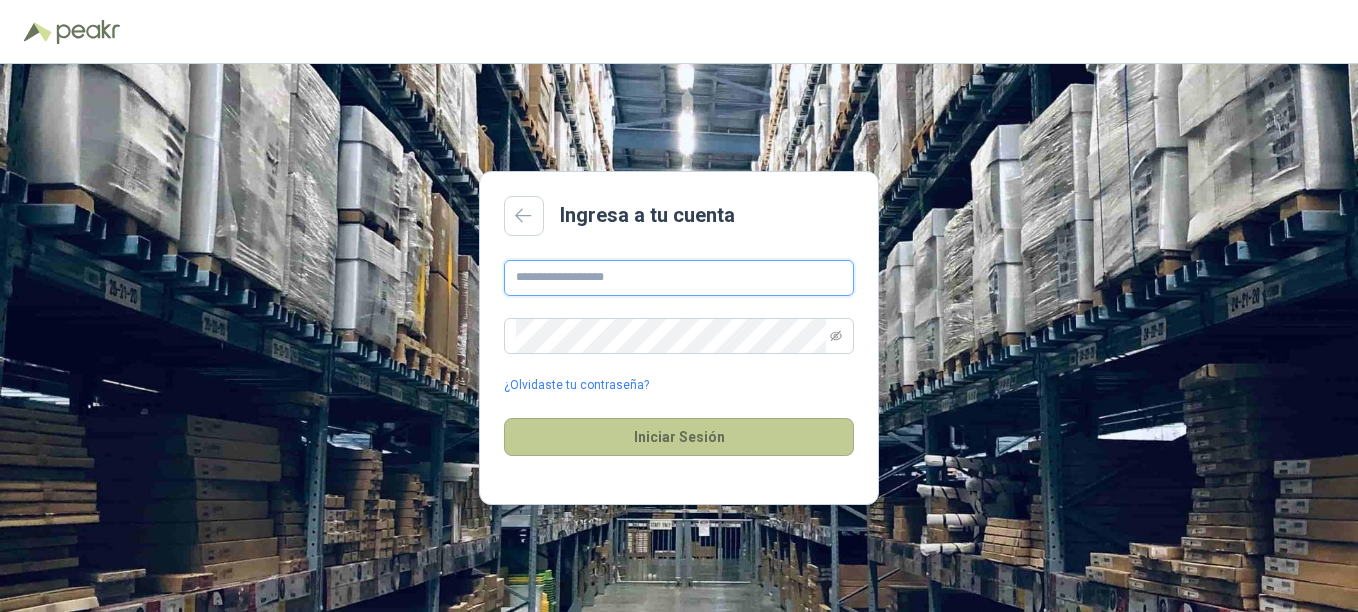 type on "**********" 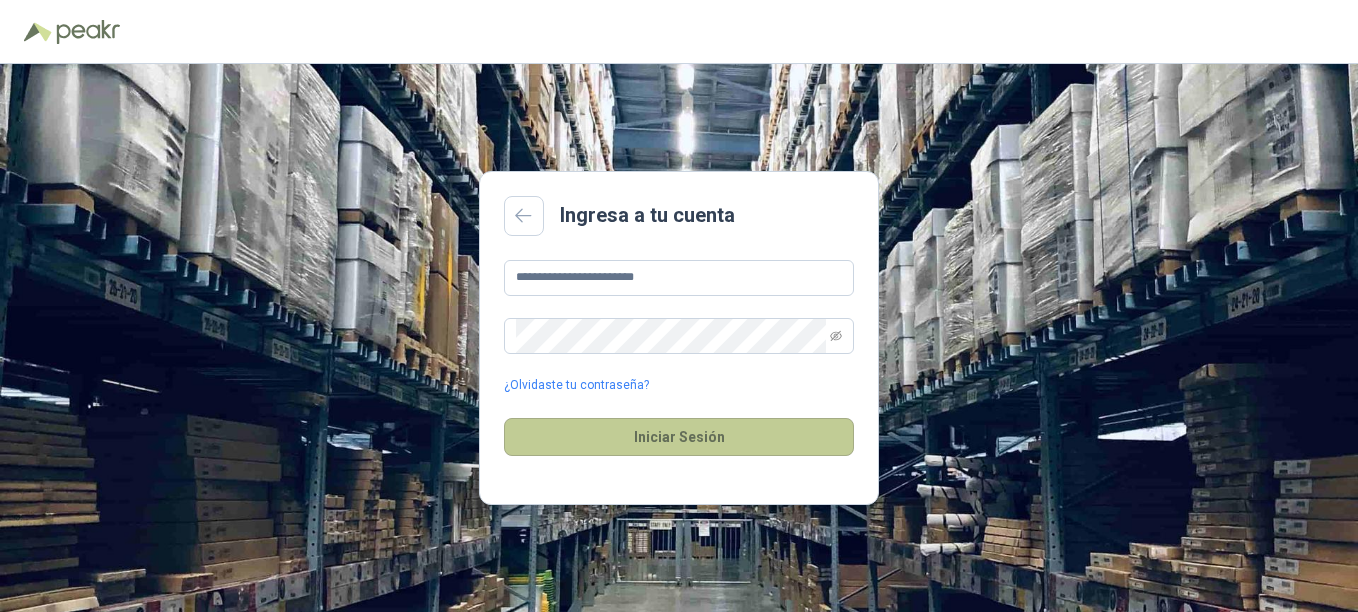 click on "Iniciar Sesión" at bounding box center [679, 437] 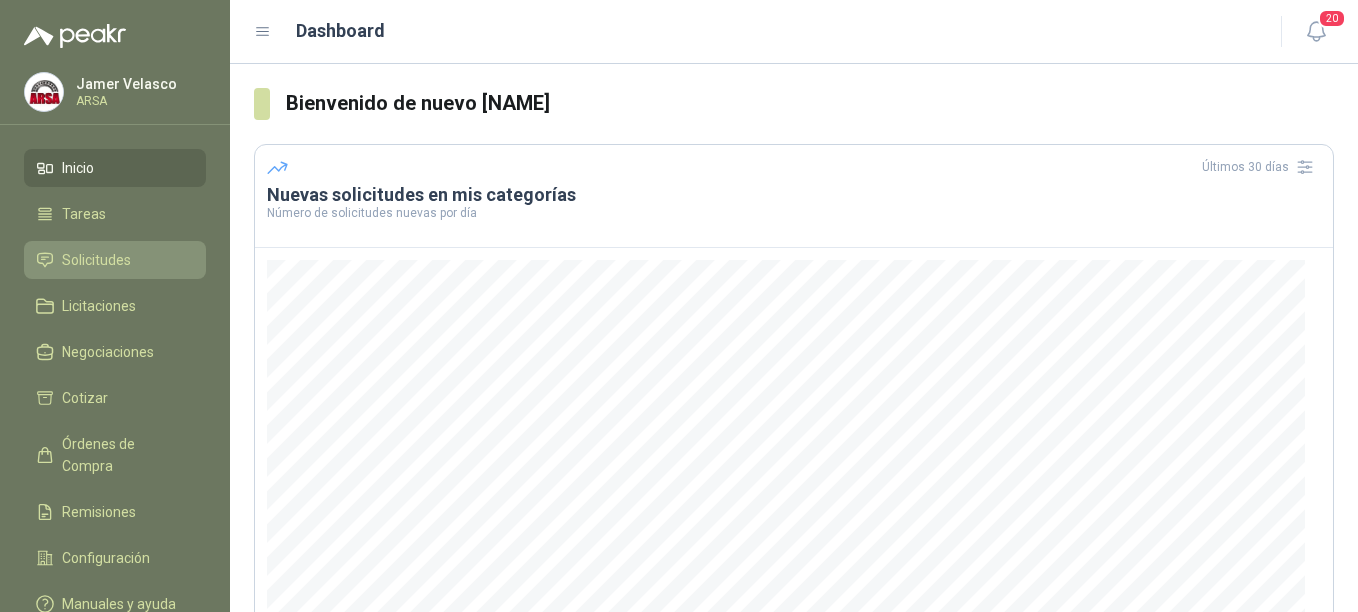 click on "Solicitudes" at bounding box center [96, 260] 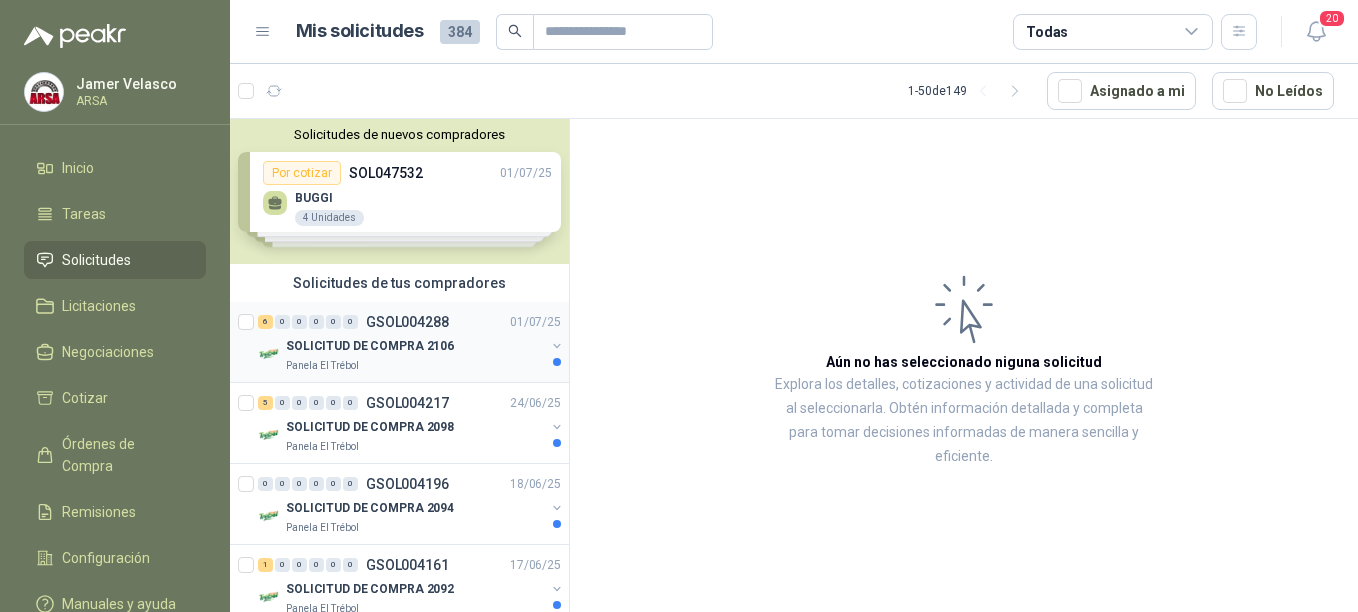 click on "[NUMBER]   [NUMBER]   [NUMBER]   [NUMBER]   [NUMBER]   [NUMBER]   GSOL004288 [DATE]" at bounding box center [411, 322] 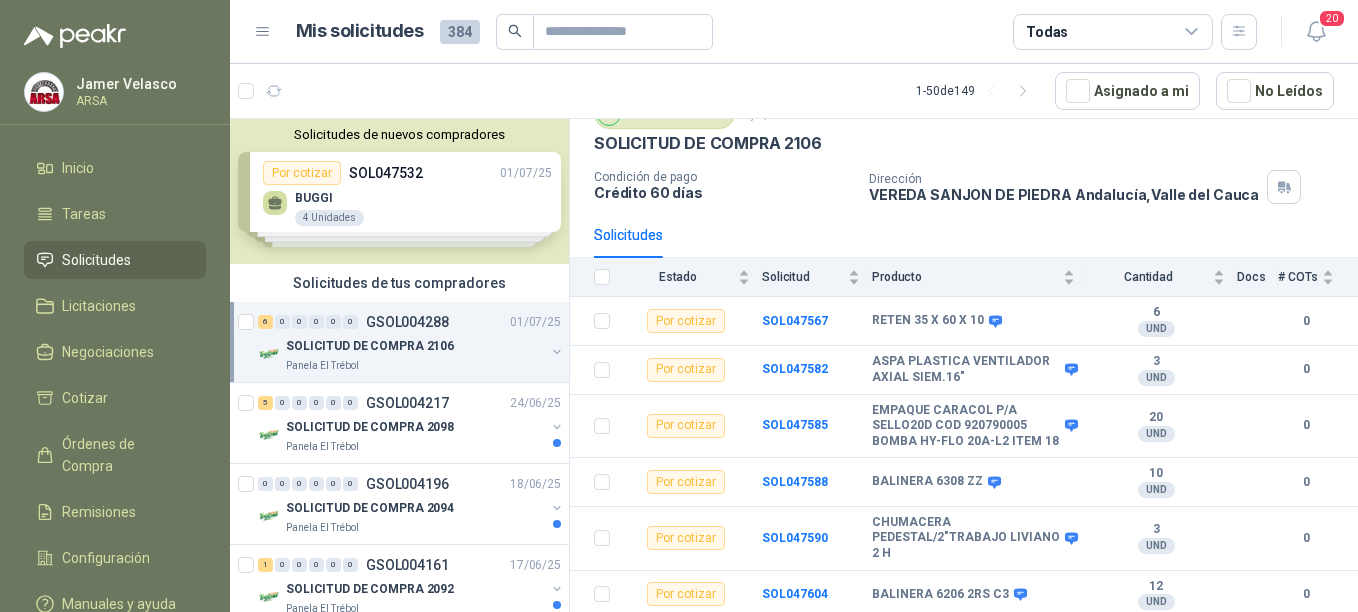 scroll, scrollTop: 2, scrollLeft: 0, axis: vertical 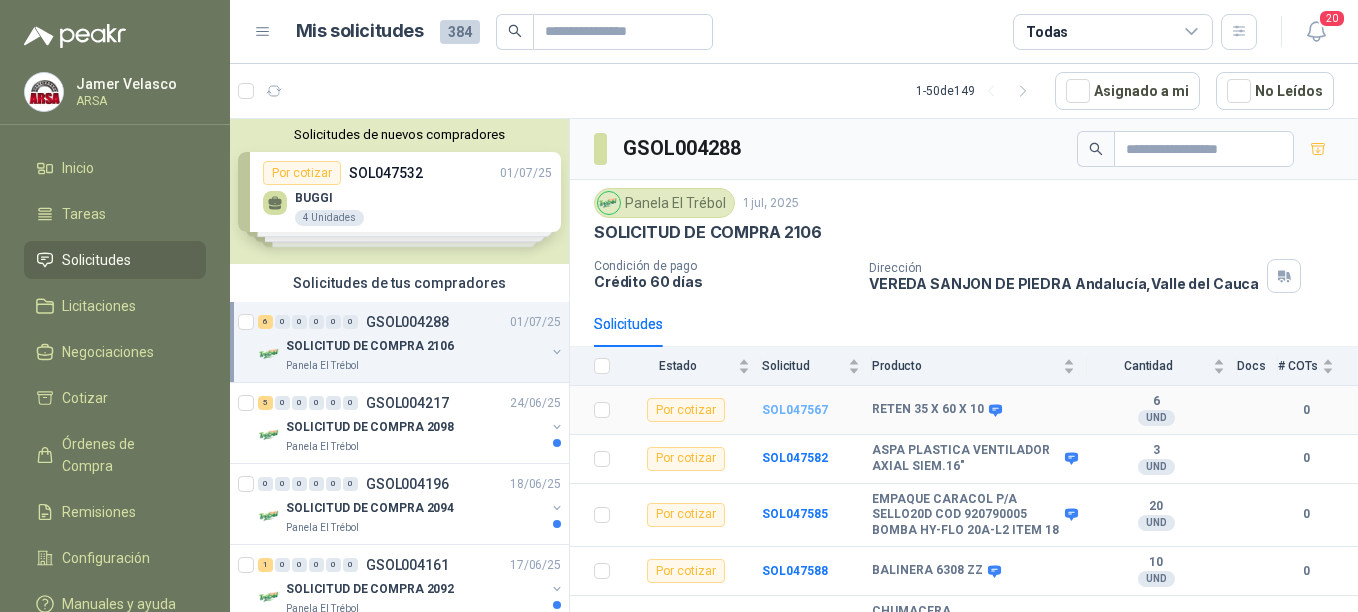 click on "SOL047567" at bounding box center (795, 410) 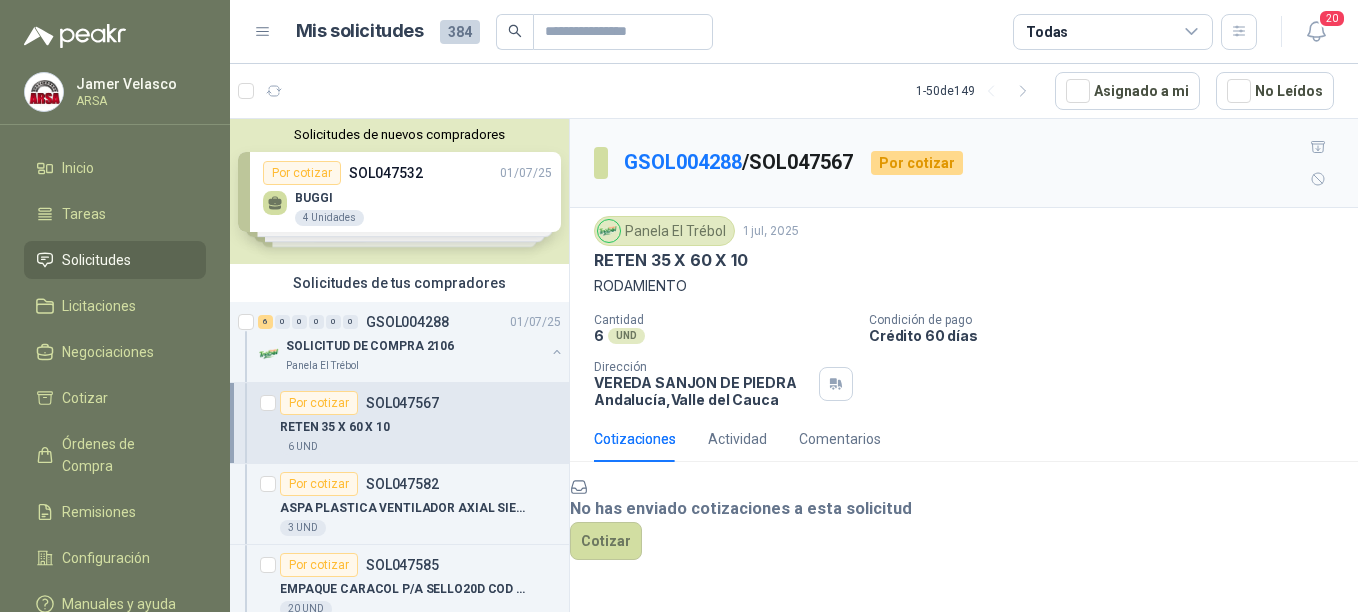 scroll, scrollTop: 83, scrollLeft: 0, axis: vertical 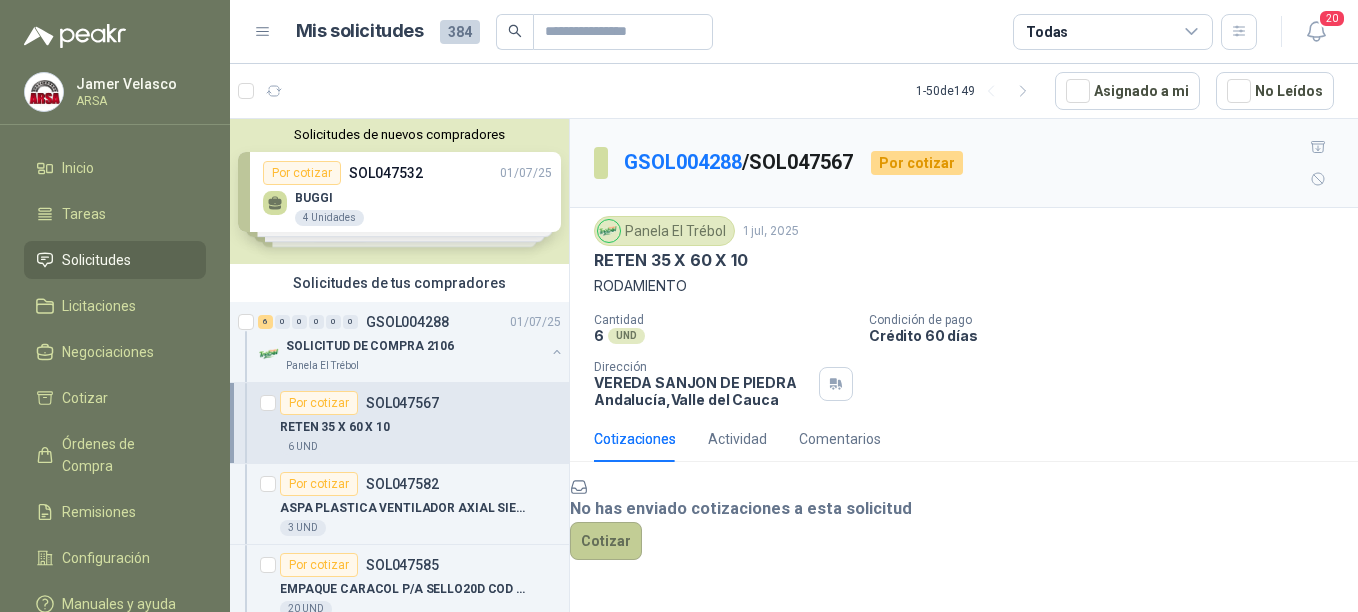 click on "Cotizar" at bounding box center (606, 541) 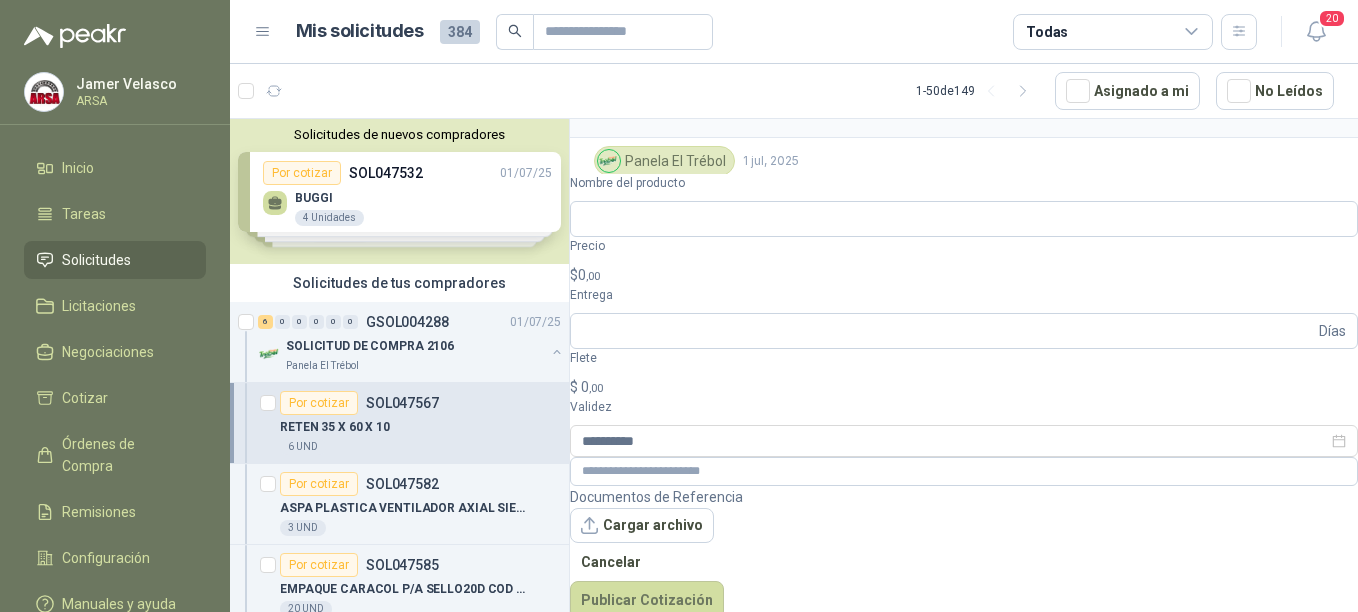scroll, scrollTop: 69, scrollLeft: 0, axis: vertical 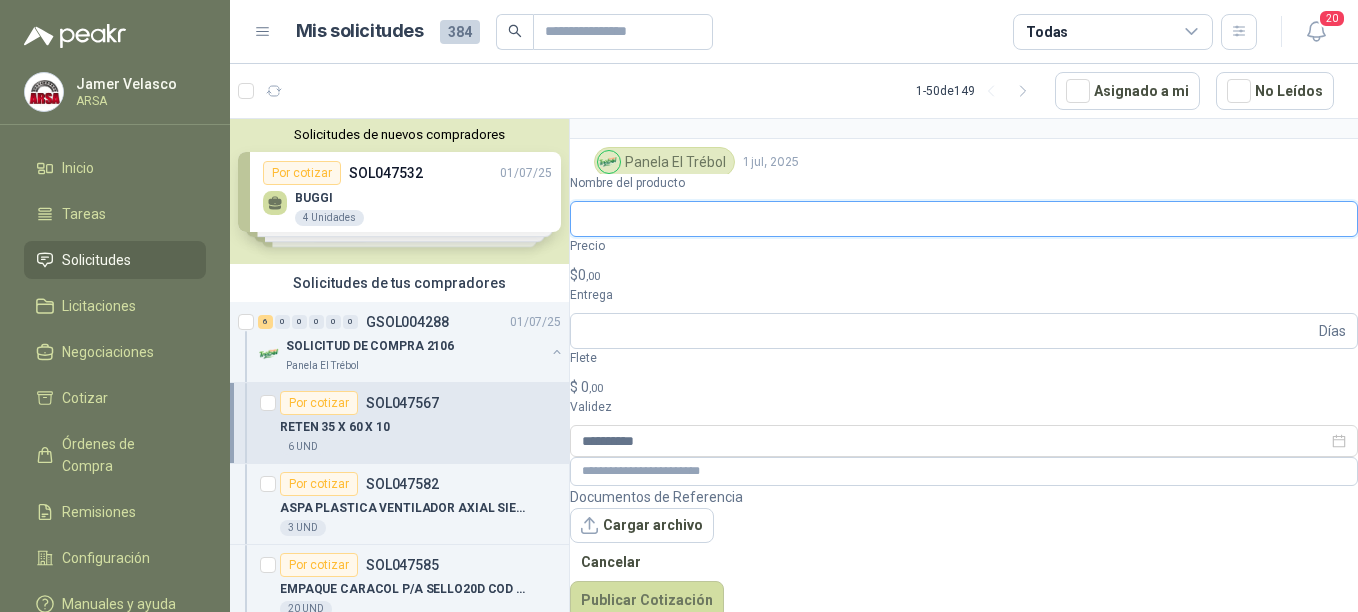 click on "Nombre del producto" at bounding box center (964, 219) 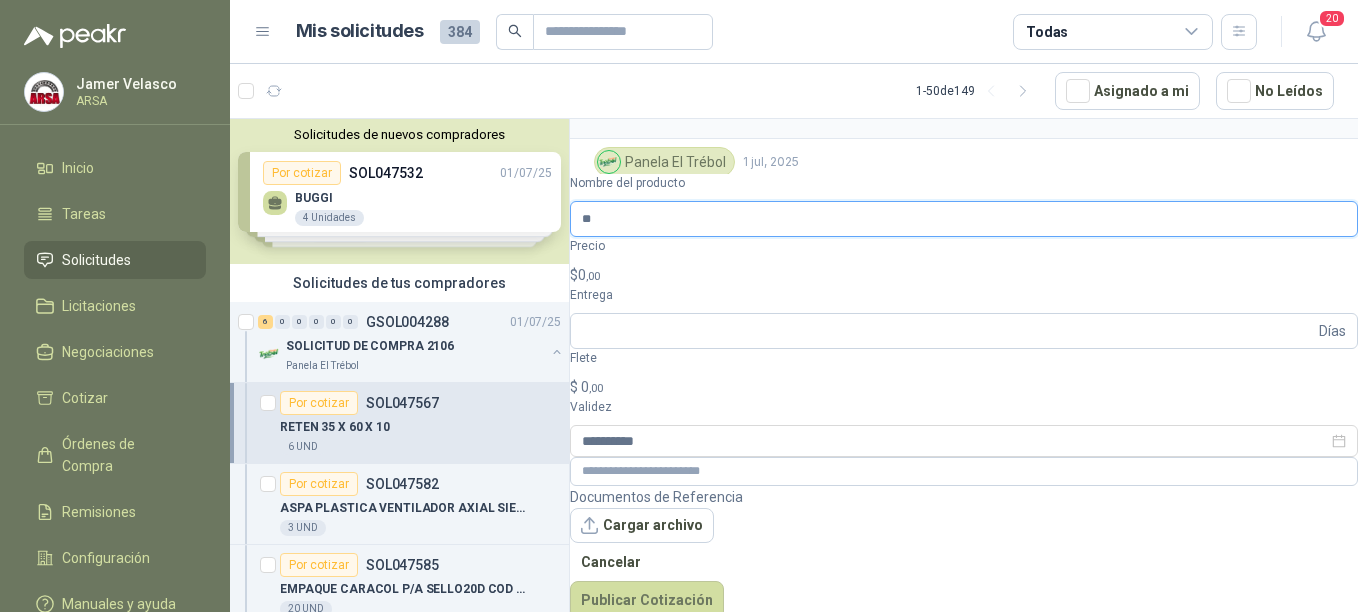 type on "**" 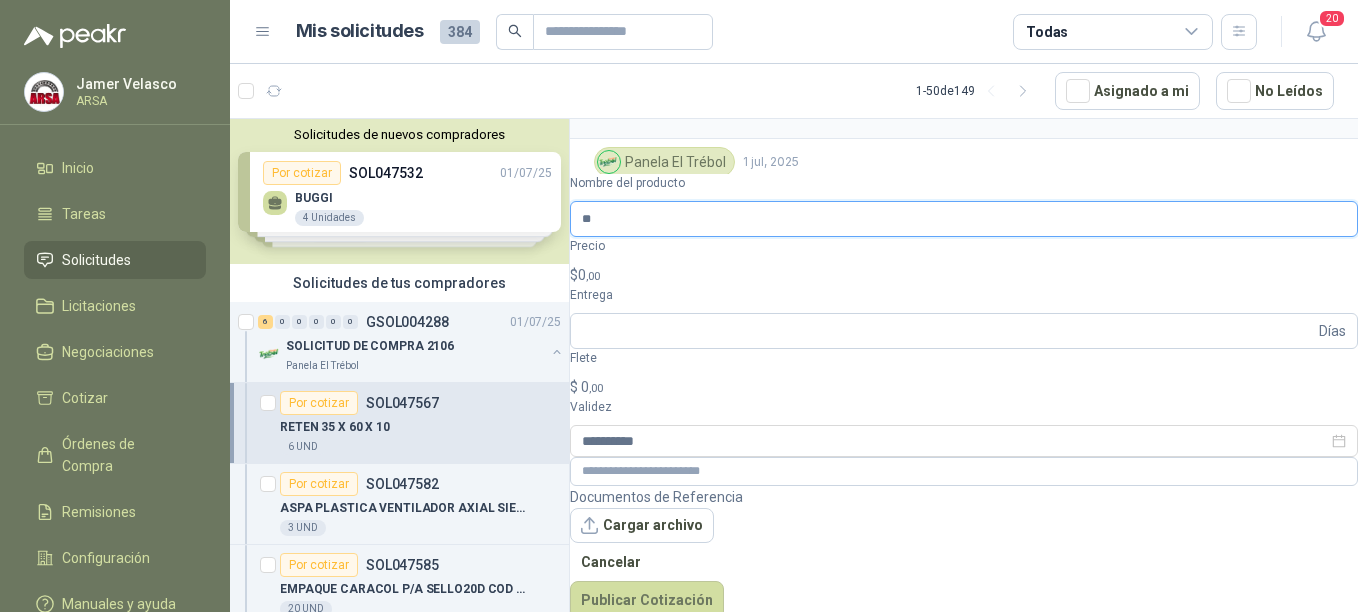 click on "Publicar Cotización" at bounding box center [647, 600] 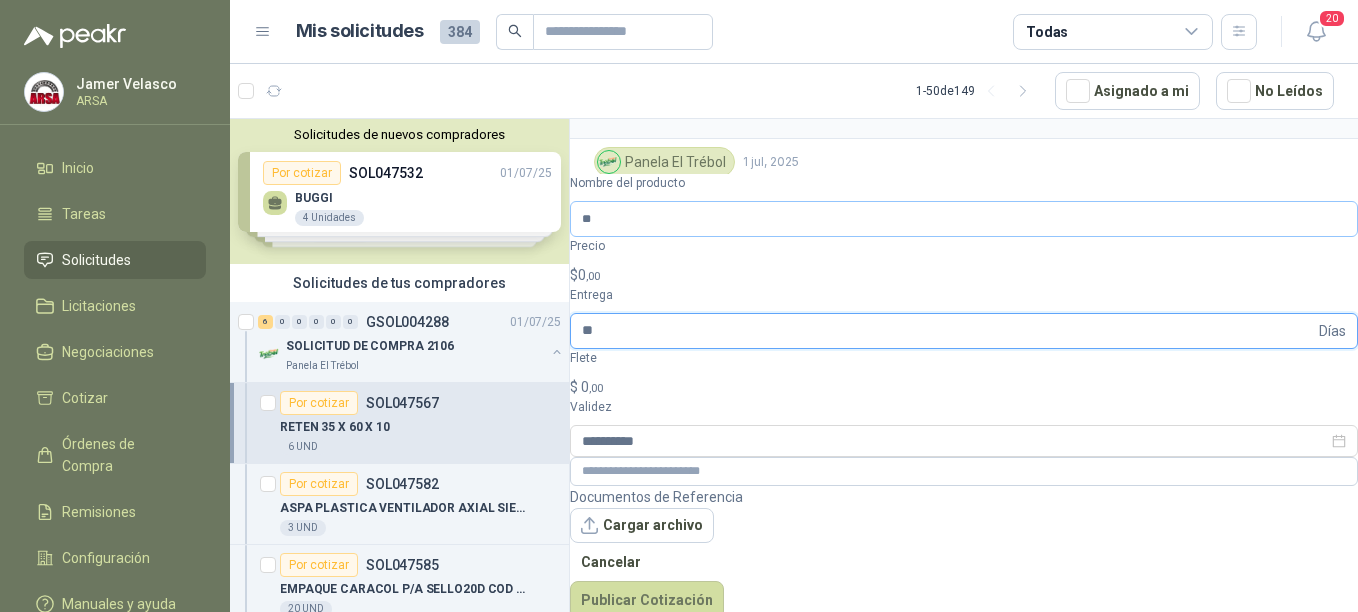 type on "**" 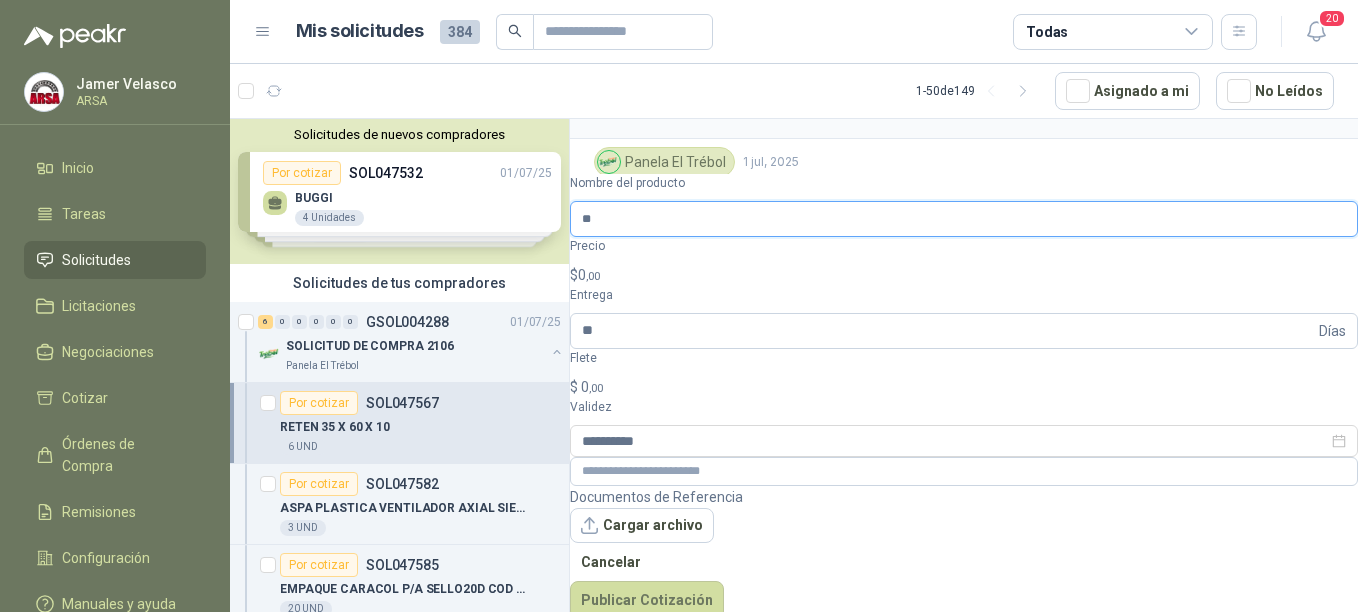 click on "**" at bounding box center (964, 219) 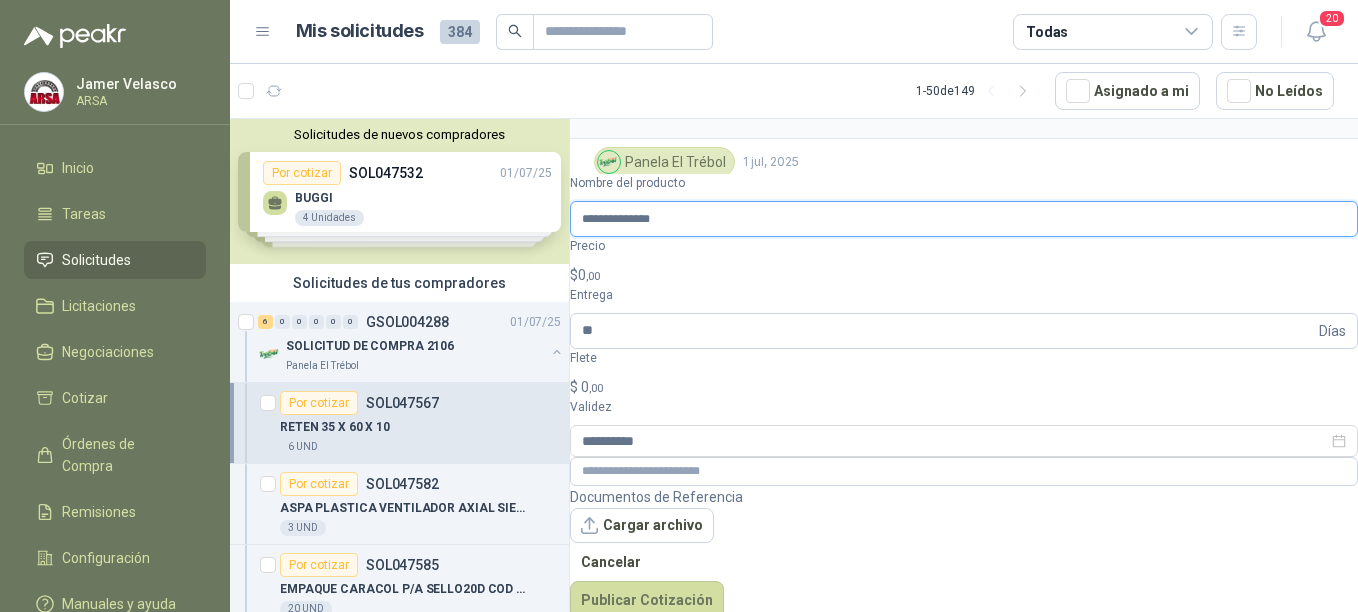 type on "**********" 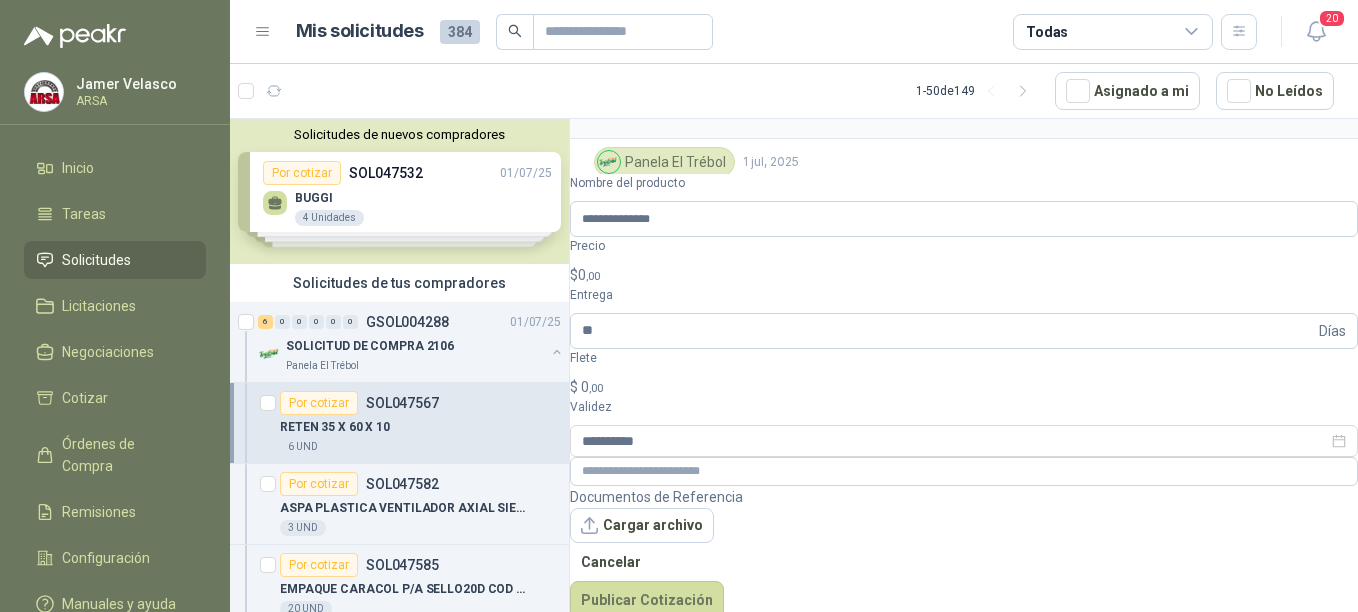 click on "$  0 ,00" at bounding box center [964, 275] 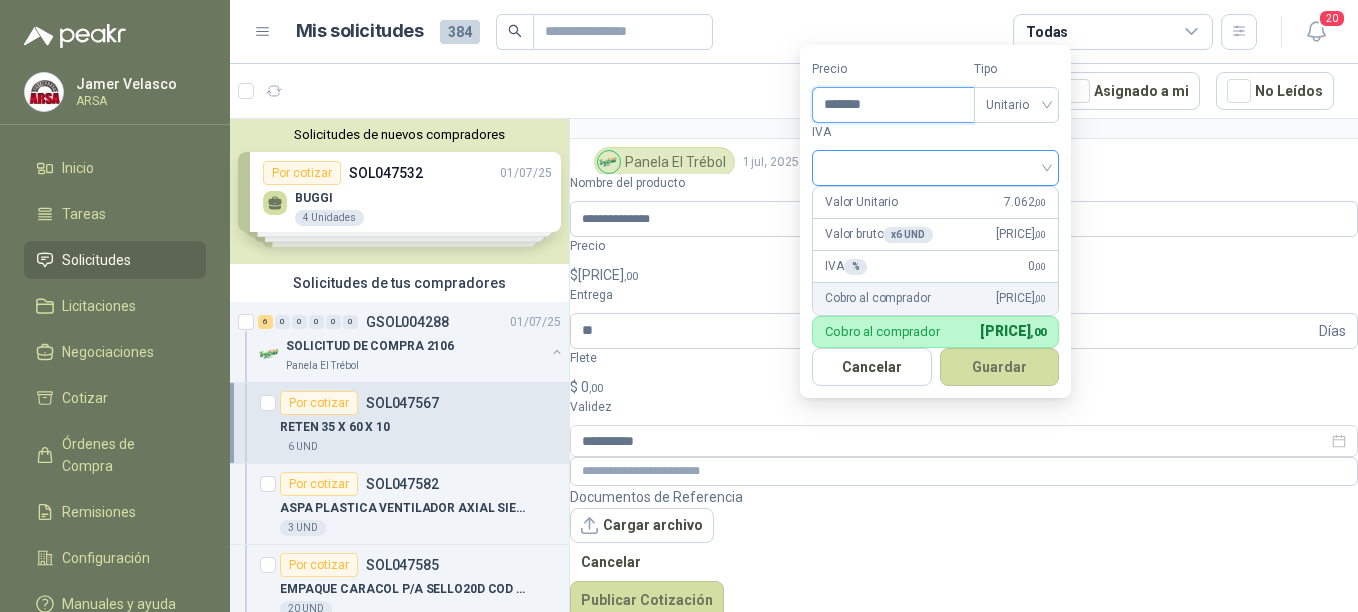 click at bounding box center (935, 168) 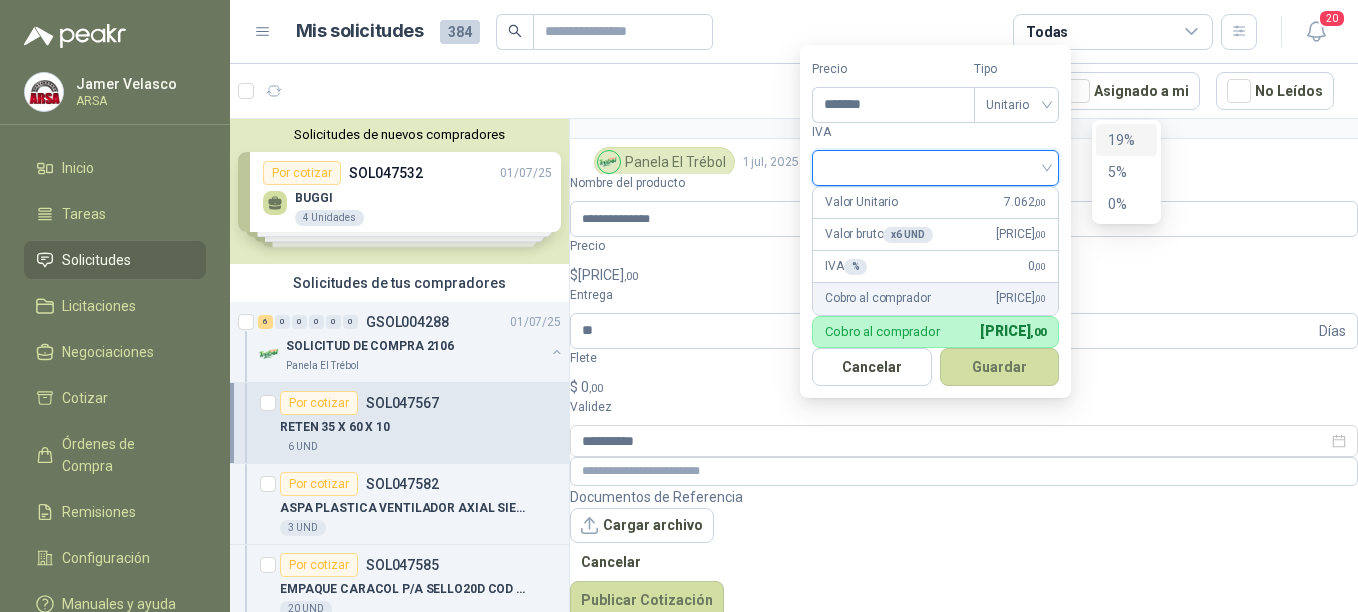 click on "19%" at bounding box center (1126, 140) 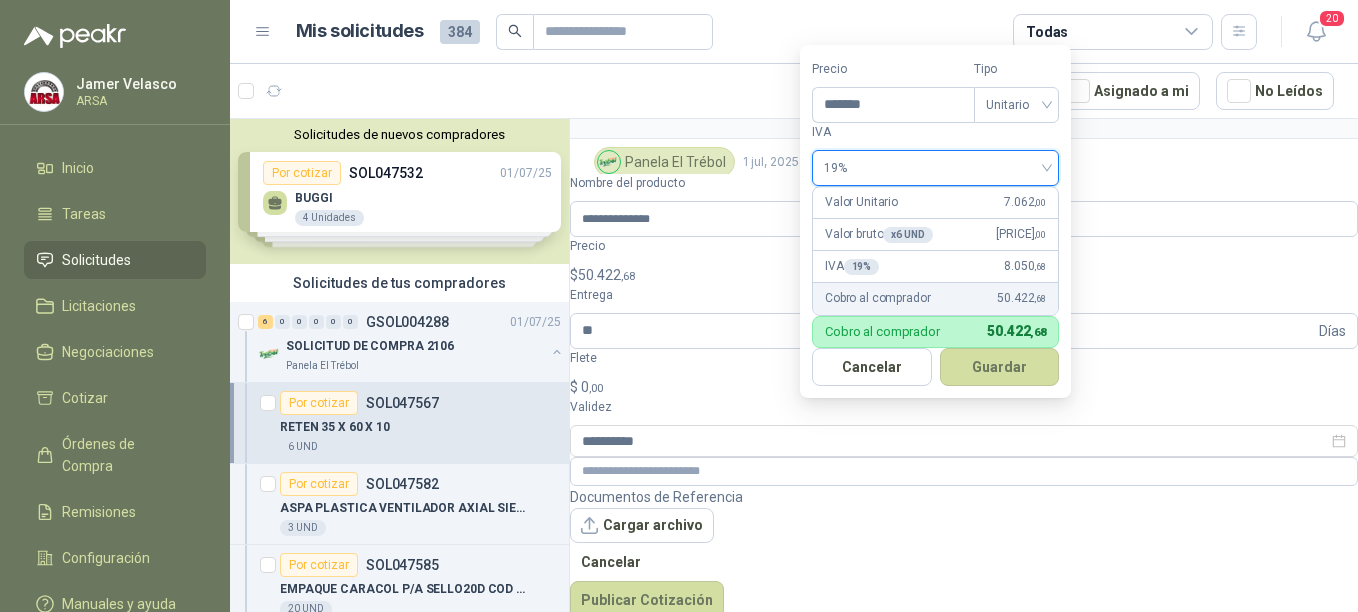 click on "Cantidad 6   UND  Condición de pago Crédito 60 días Dirección VEREDA SANJON DE PIEDRA   [REGION],  [REGION]" at bounding box center (964, 291) 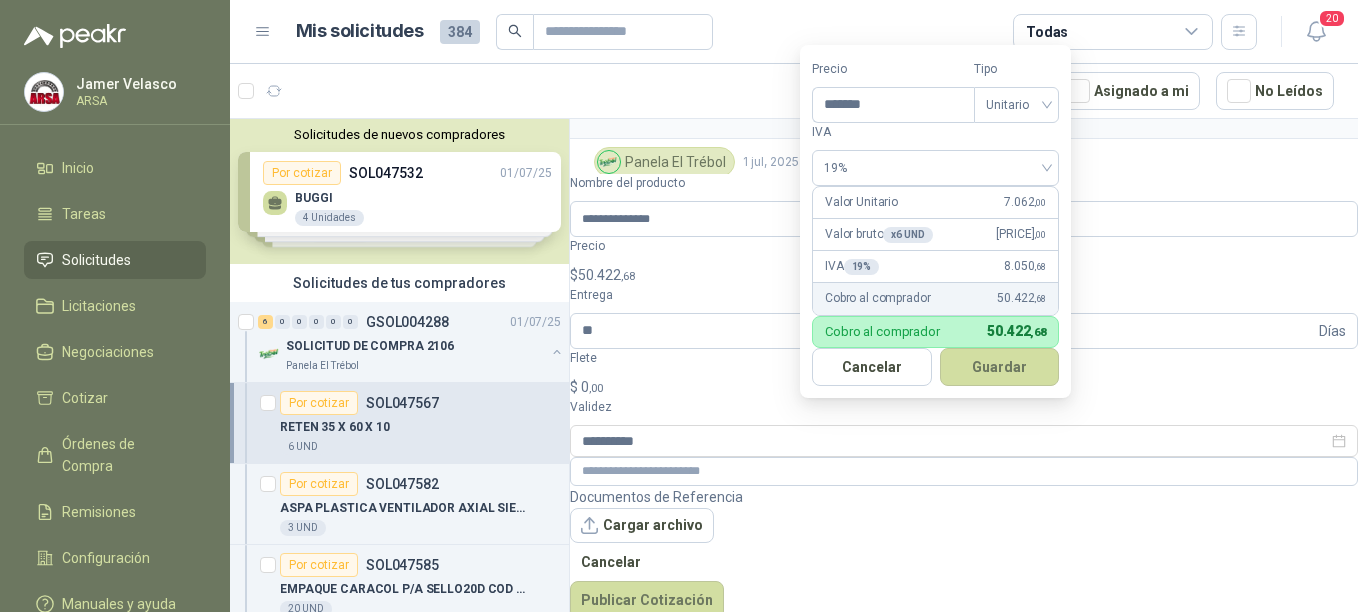 click on "$  50.422 ,68" at bounding box center (964, 275) 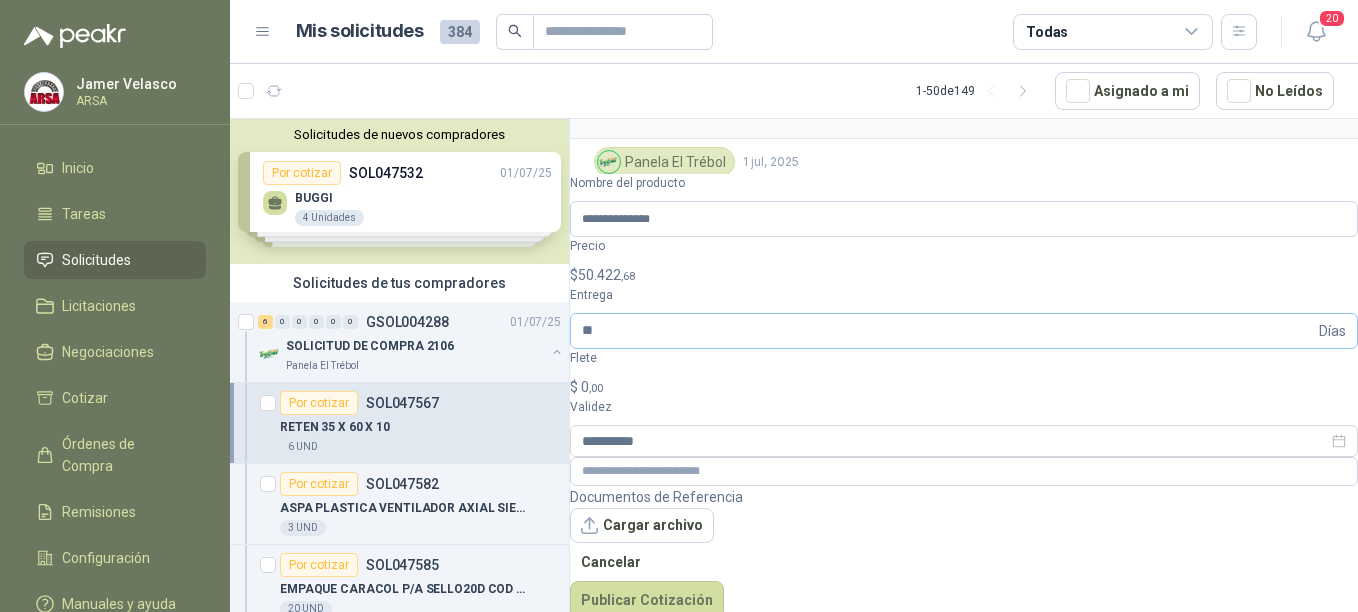 click on "Días" at bounding box center [1332, 331] 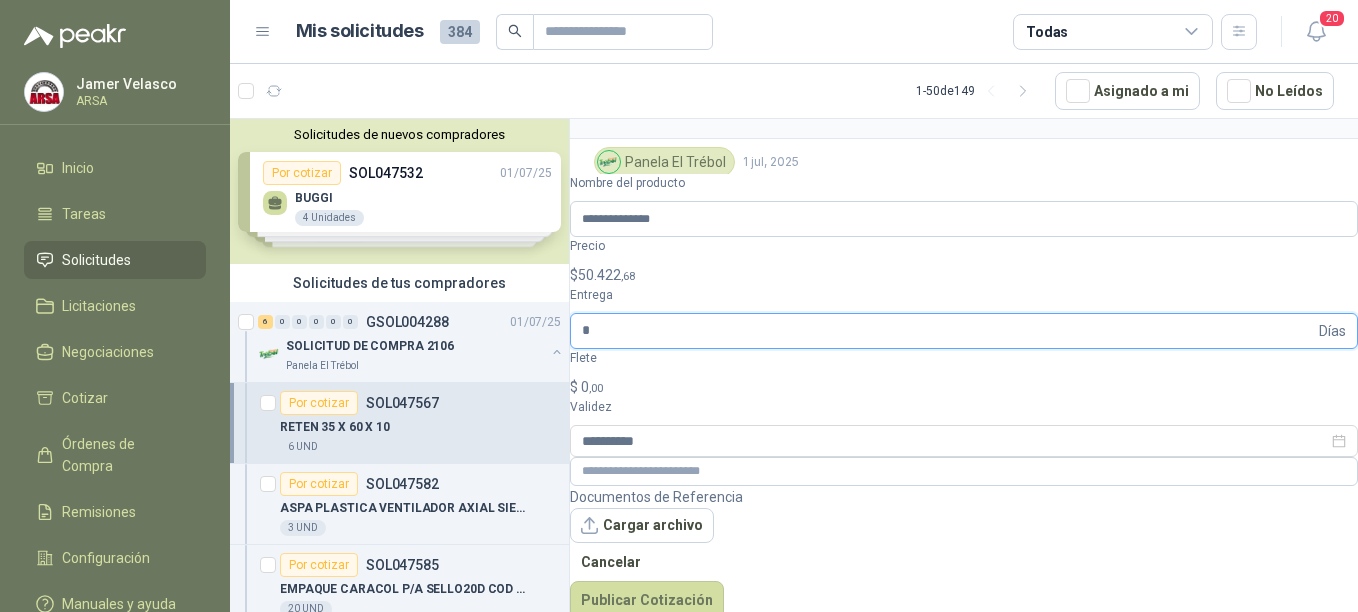 type on "*" 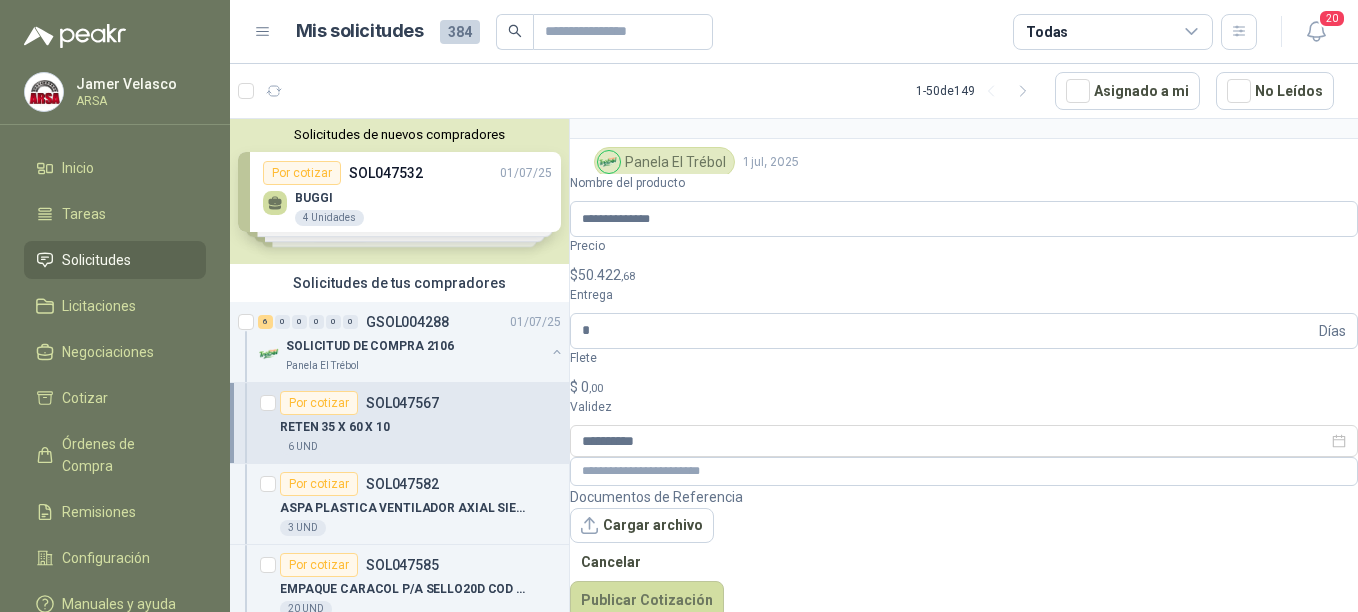 click on ",00" at bounding box center (596, 388) 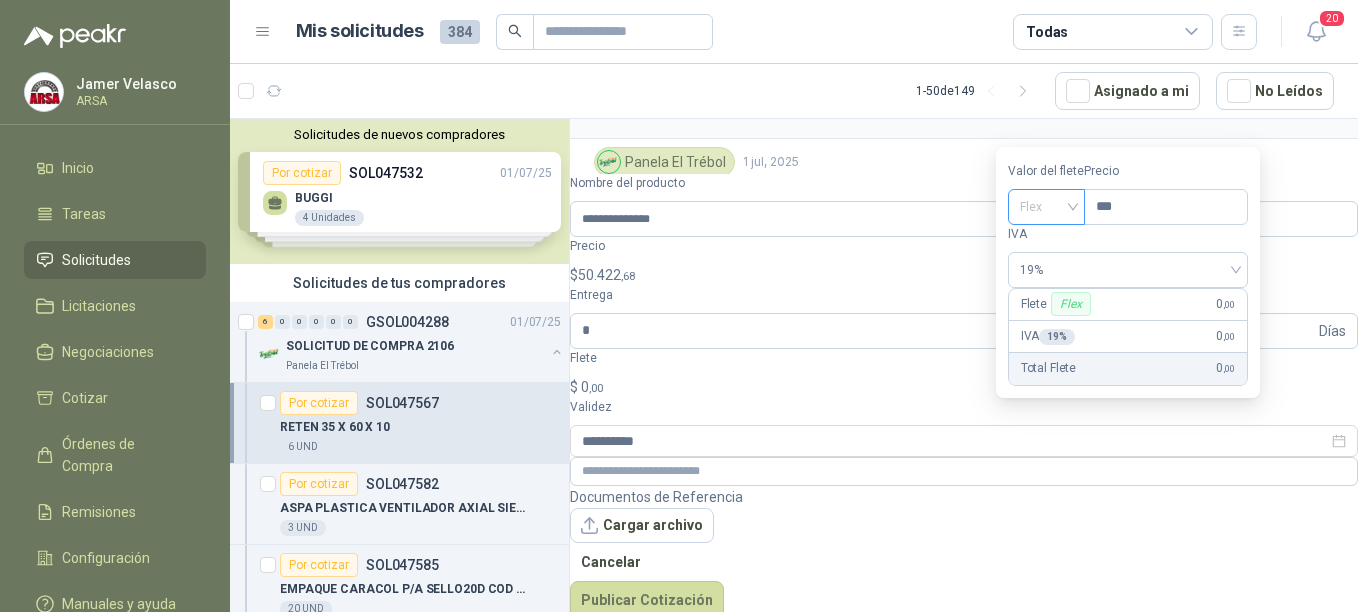 click on "Flex" at bounding box center [1046, 207] 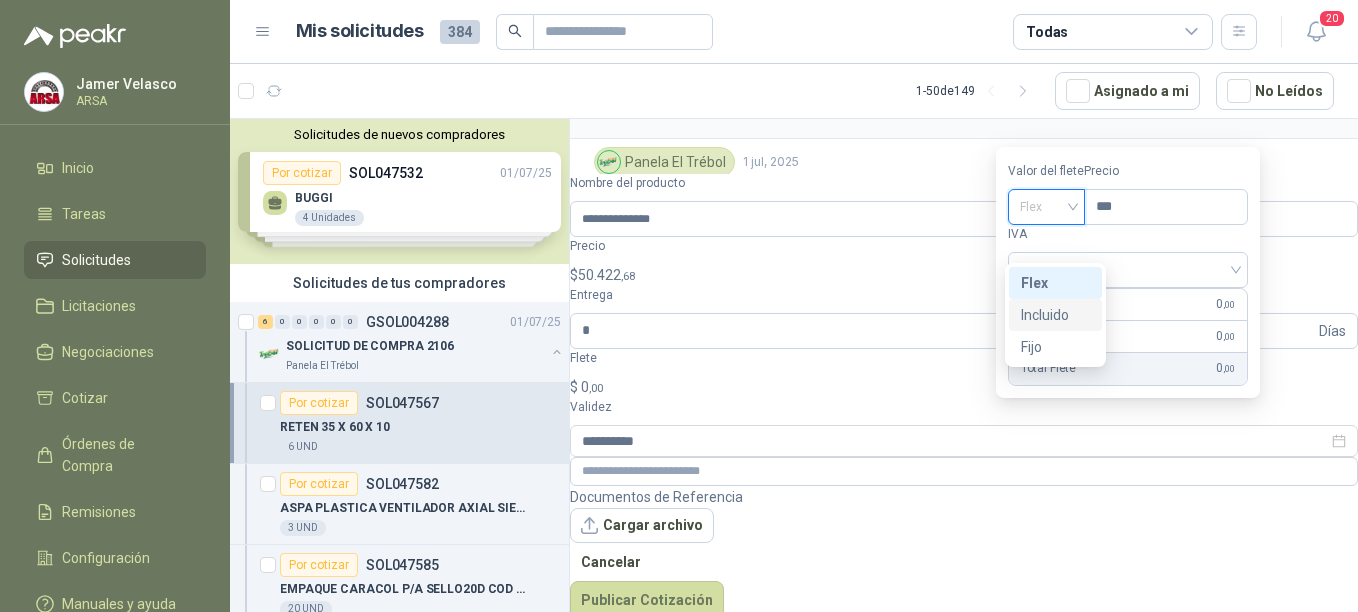 click on "Incluido" at bounding box center [0, 0] 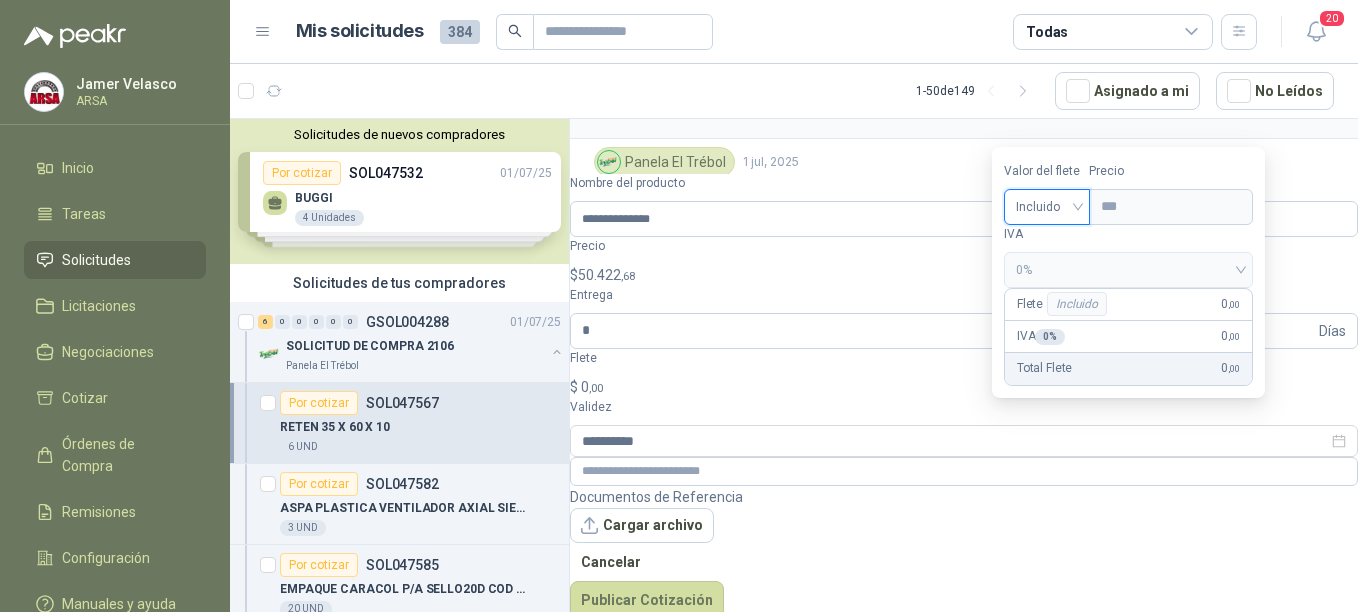 click on "**********" at bounding box center (964, 396) 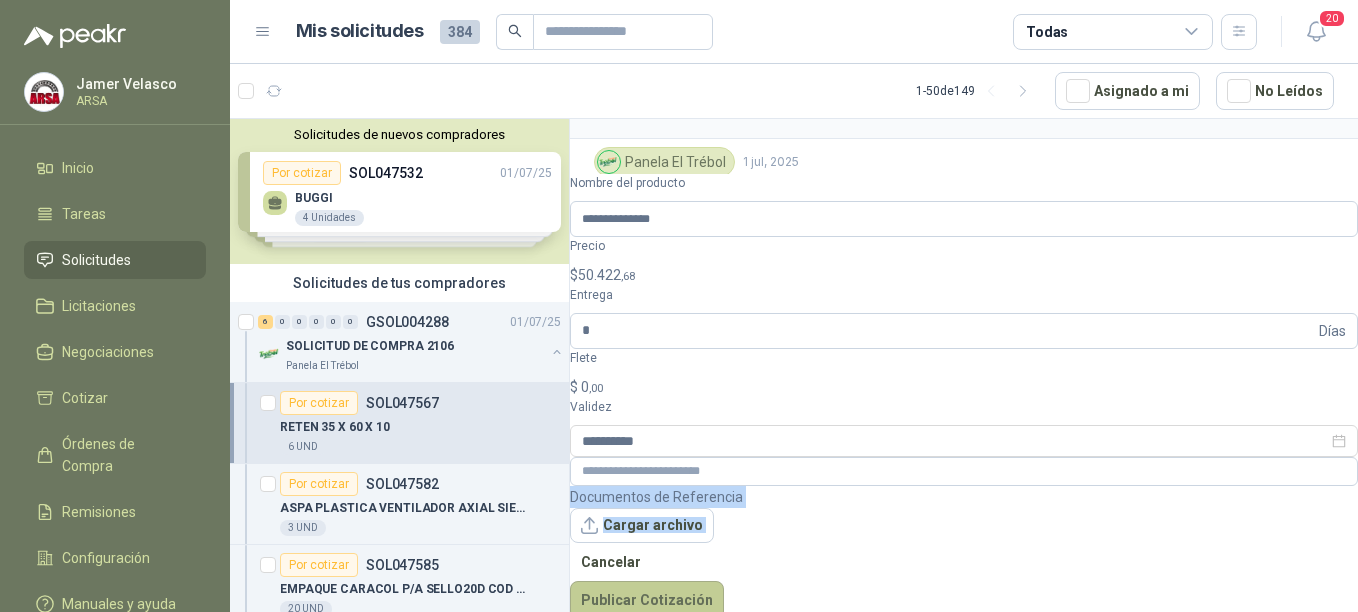 click on "Publicar Cotización" at bounding box center [647, 600] 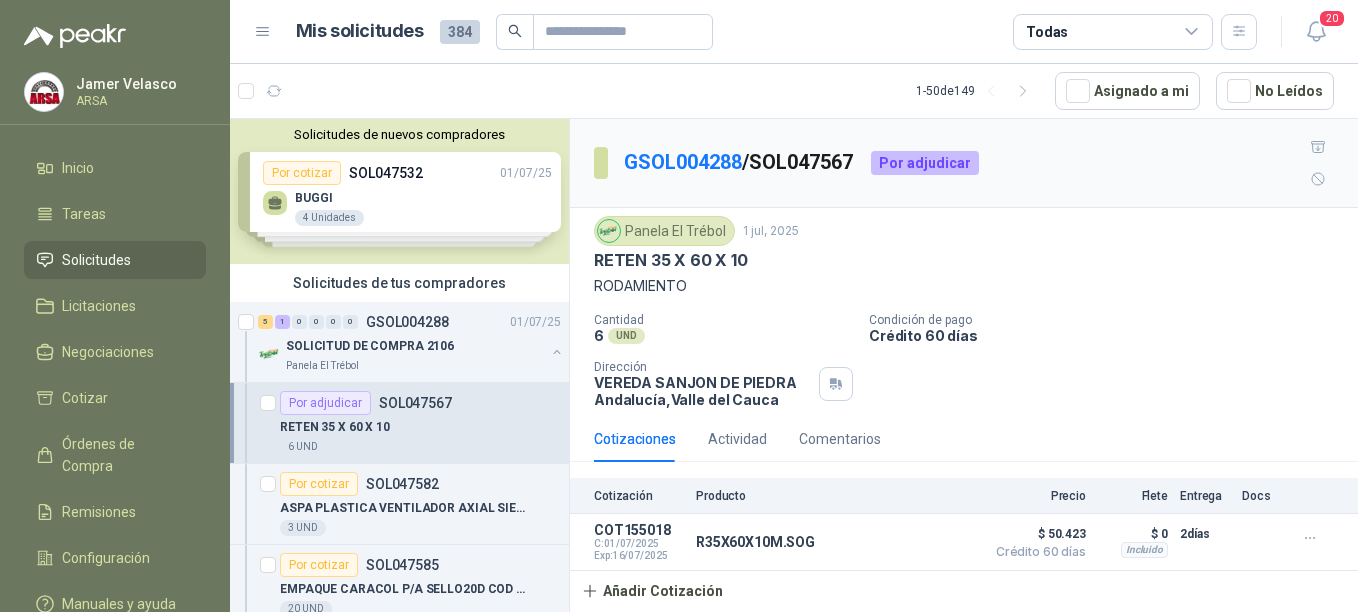 scroll, scrollTop: 0, scrollLeft: 0, axis: both 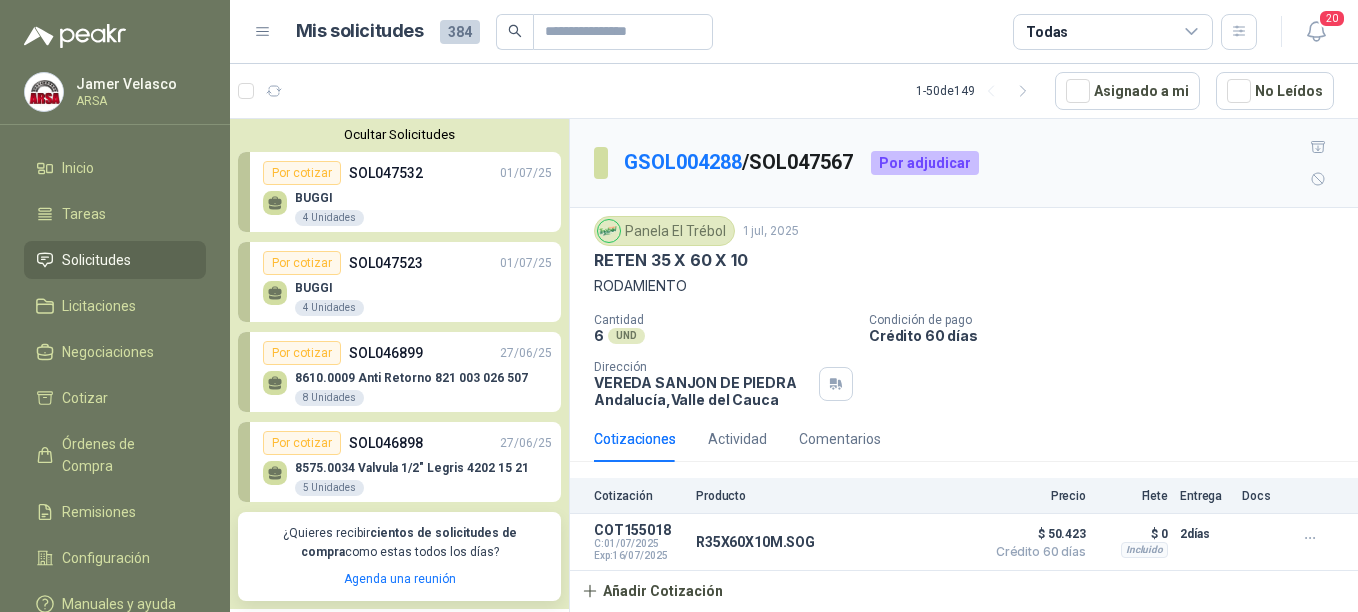 click on "Crédito 60 días" at bounding box center [1109, 335] 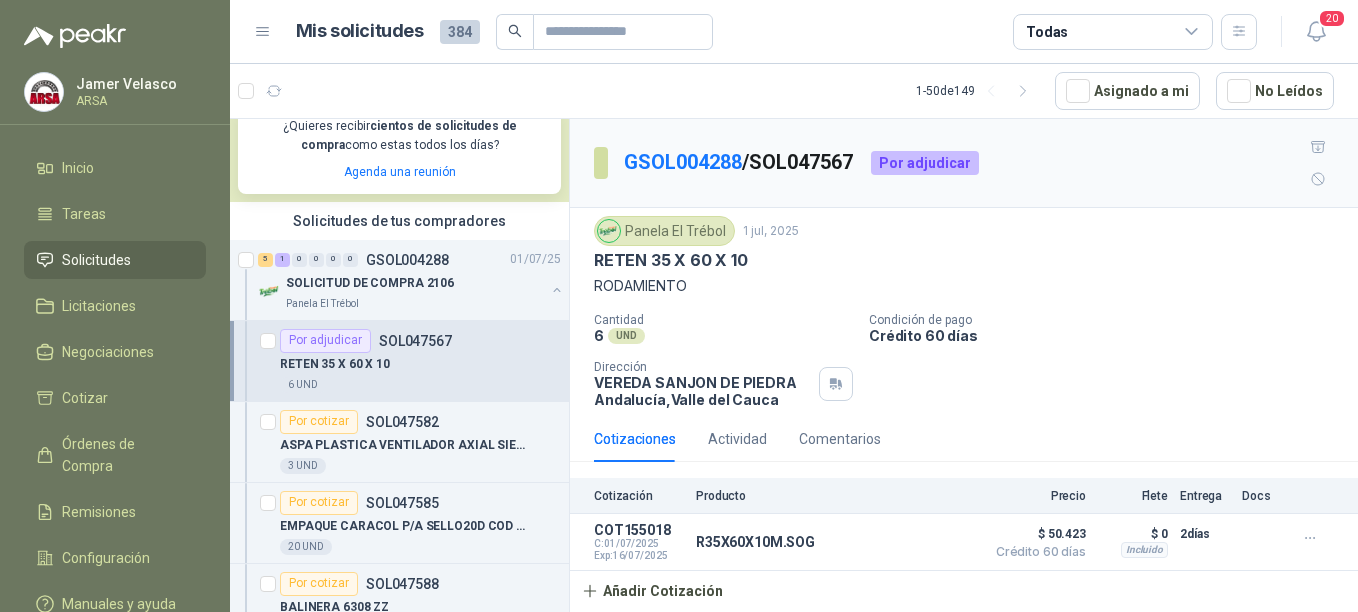 scroll, scrollTop: 428, scrollLeft: 0, axis: vertical 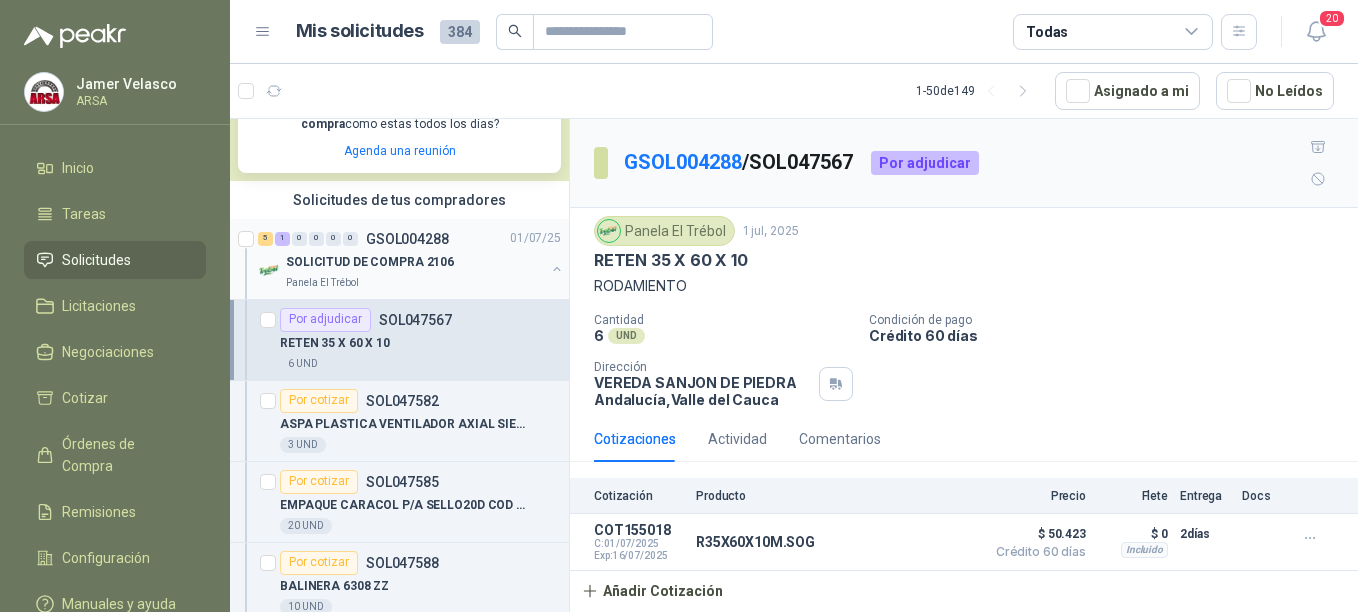 click on "SOLICITUD DE COMPRA 2106" at bounding box center (370, 262) 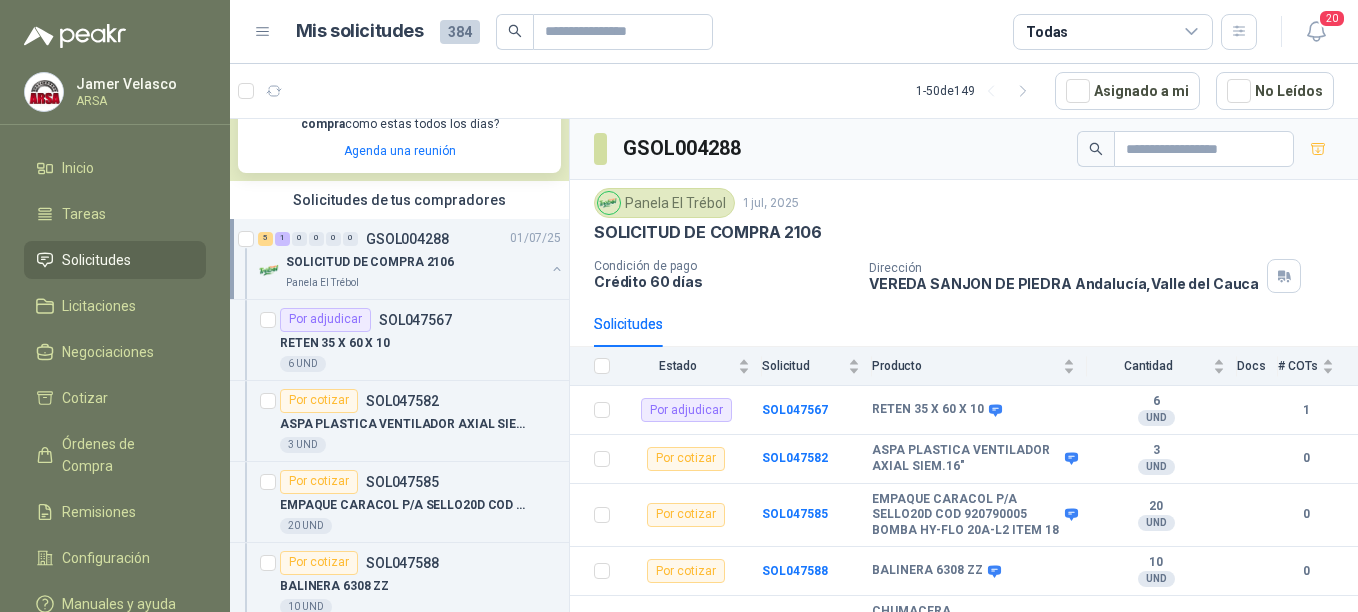 scroll, scrollTop: 105, scrollLeft: 0, axis: vertical 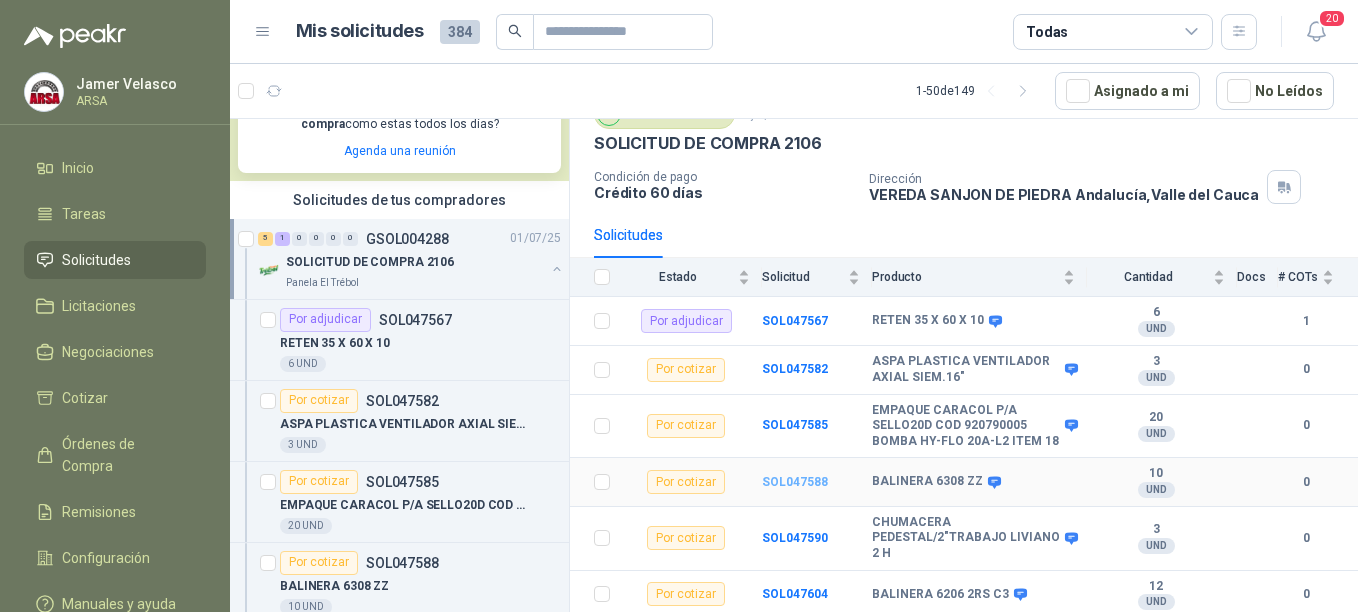 click on "SOL047588" at bounding box center (795, 482) 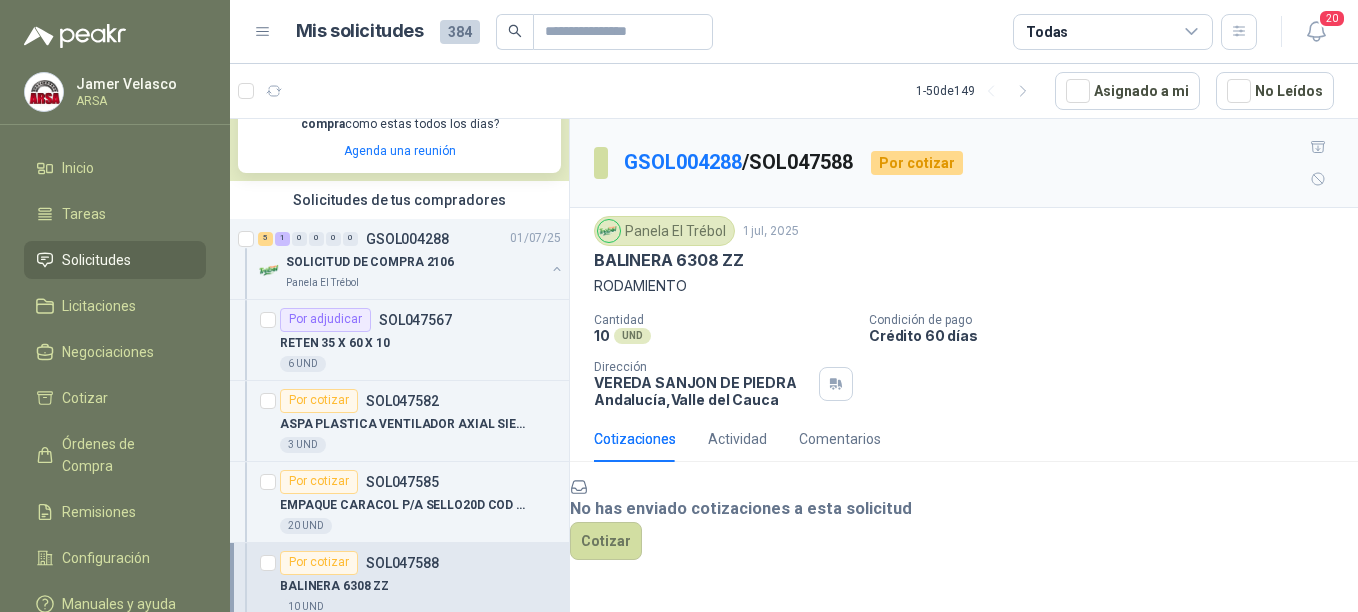scroll, scrollTop: 83, scrollLeft: 0, axis: vertical 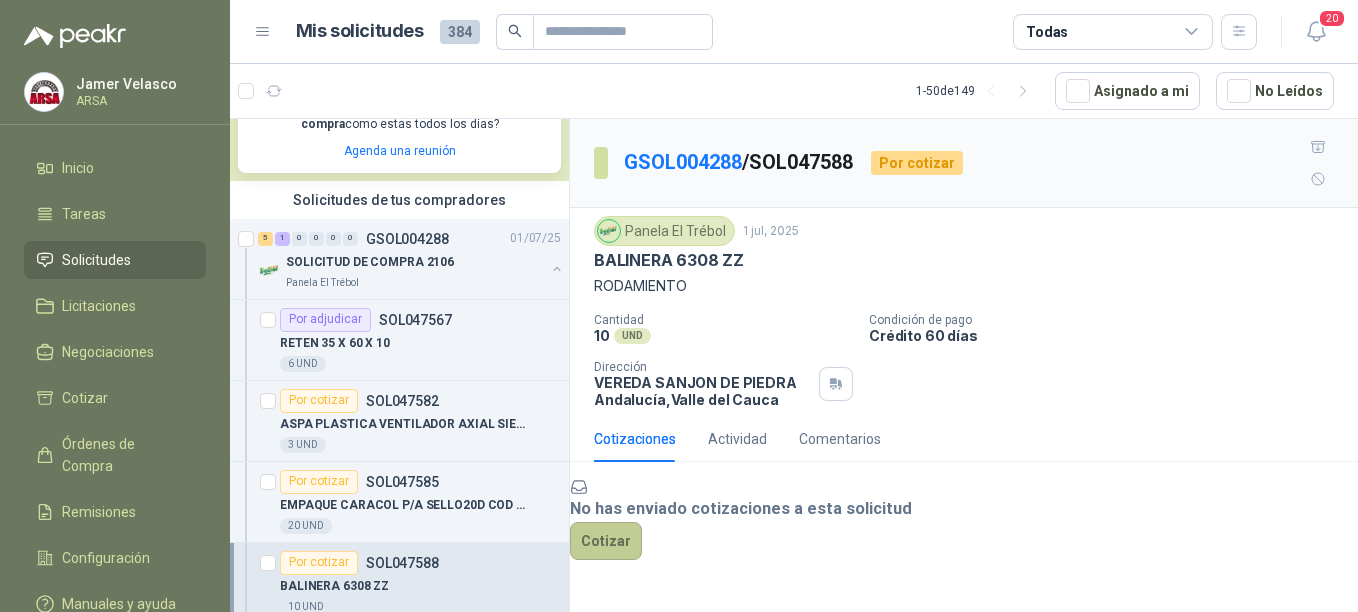click on "Cotizar" at bounding box center (606, 541) 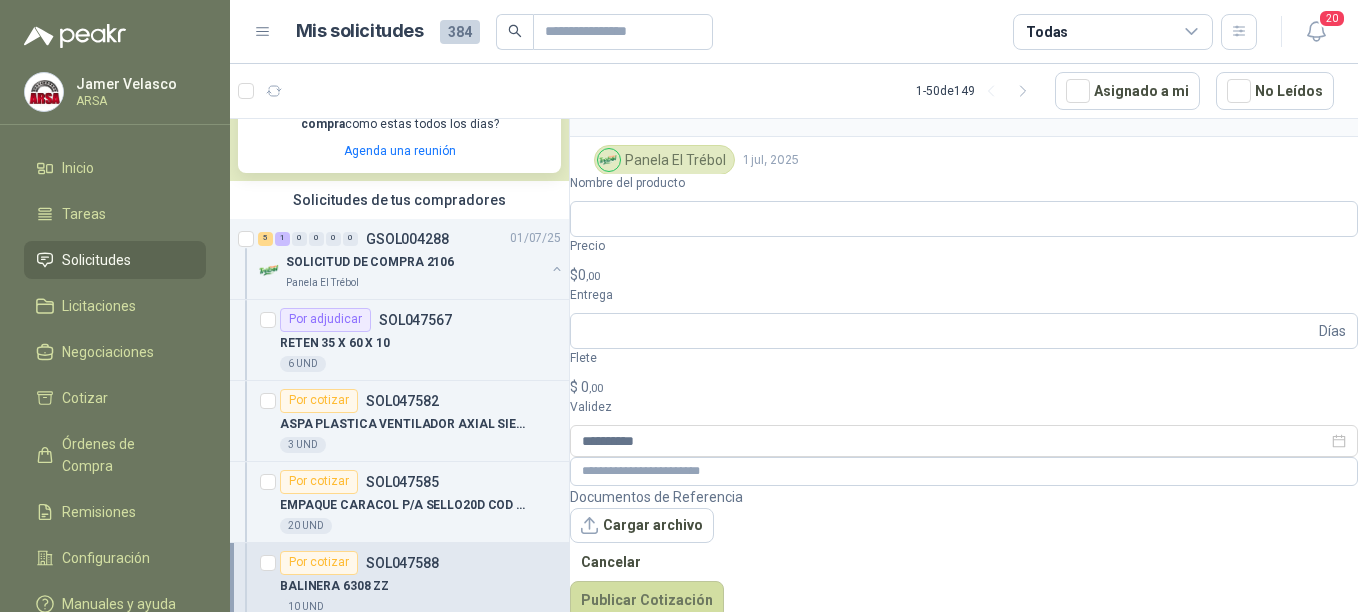 scroll, scrollTop: 69, scrollLeft: 0, axis: vertical 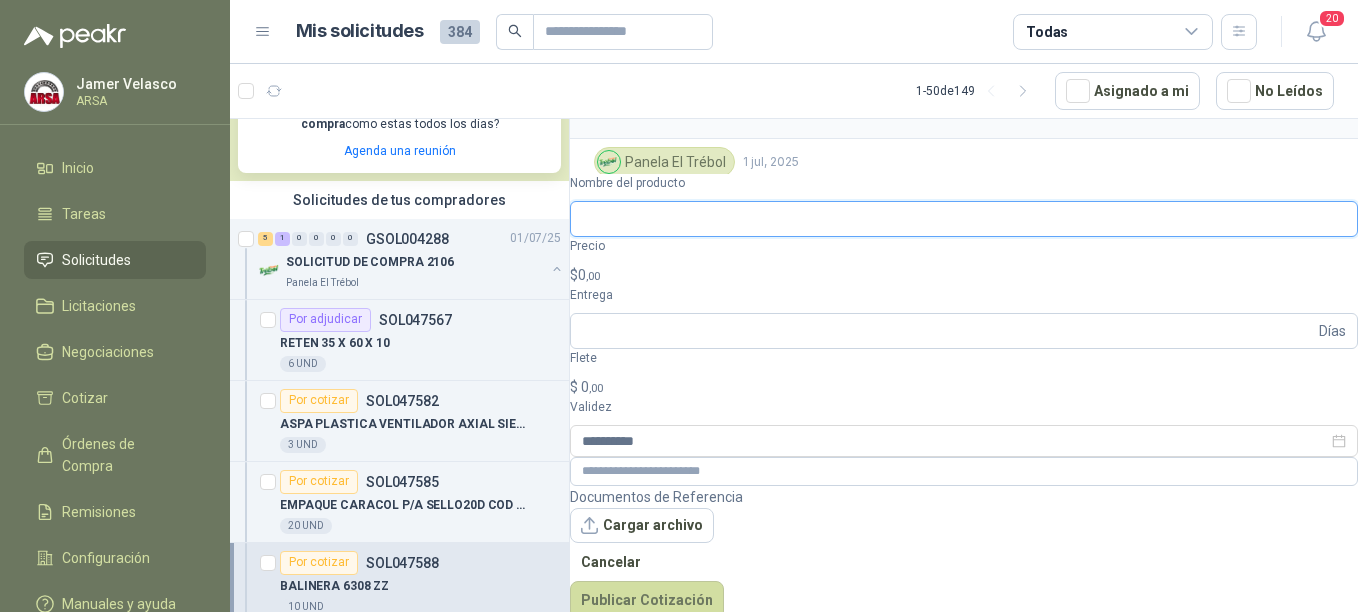 click on "Nombre del producto" at bounding box center (964, 219) 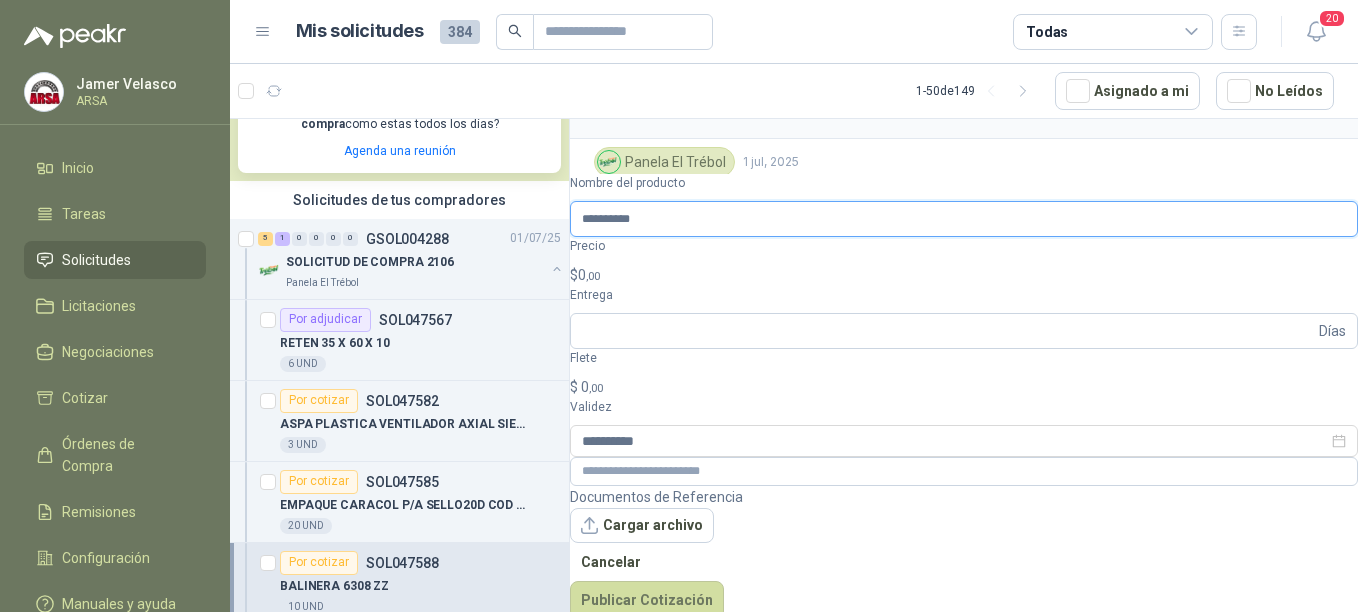 type on "**********" 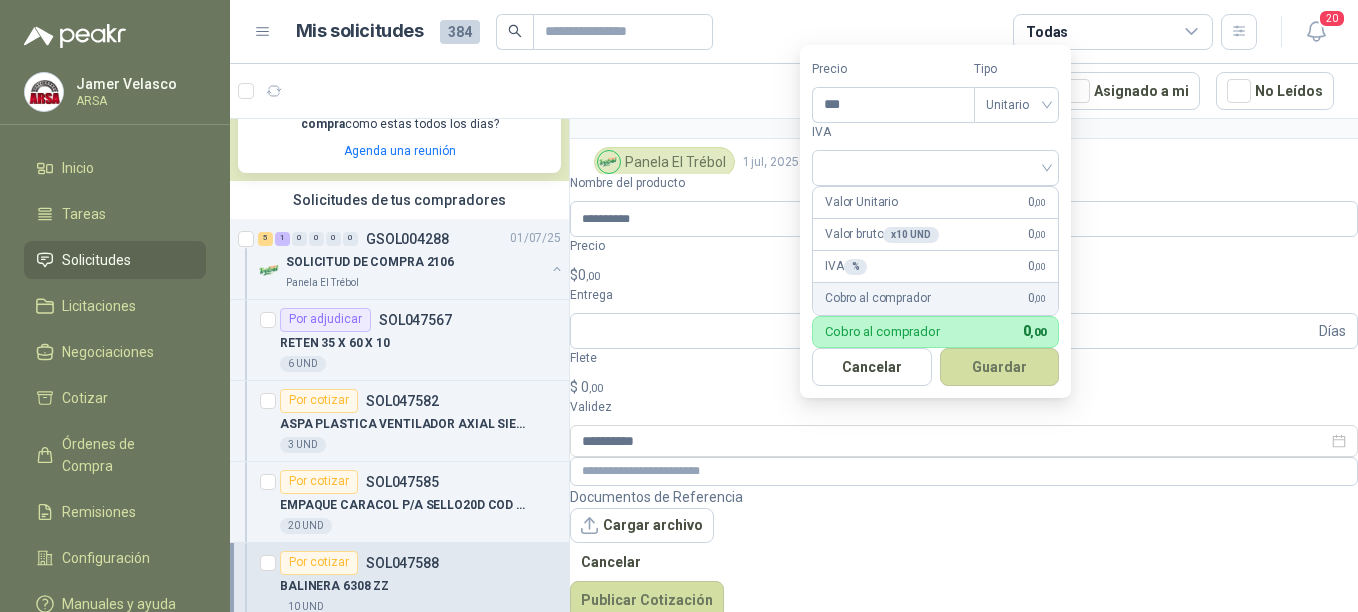 click on "$  0 ,00" at bounding box center (964, 275) 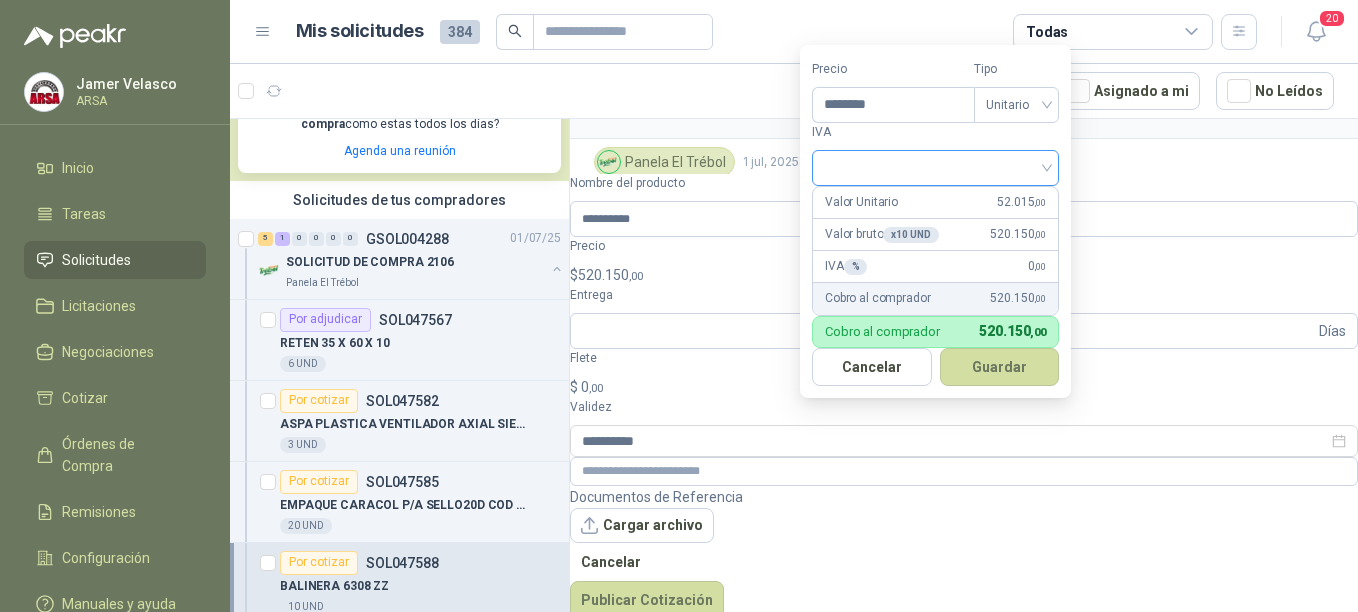 click at bounding box center (935, 168) 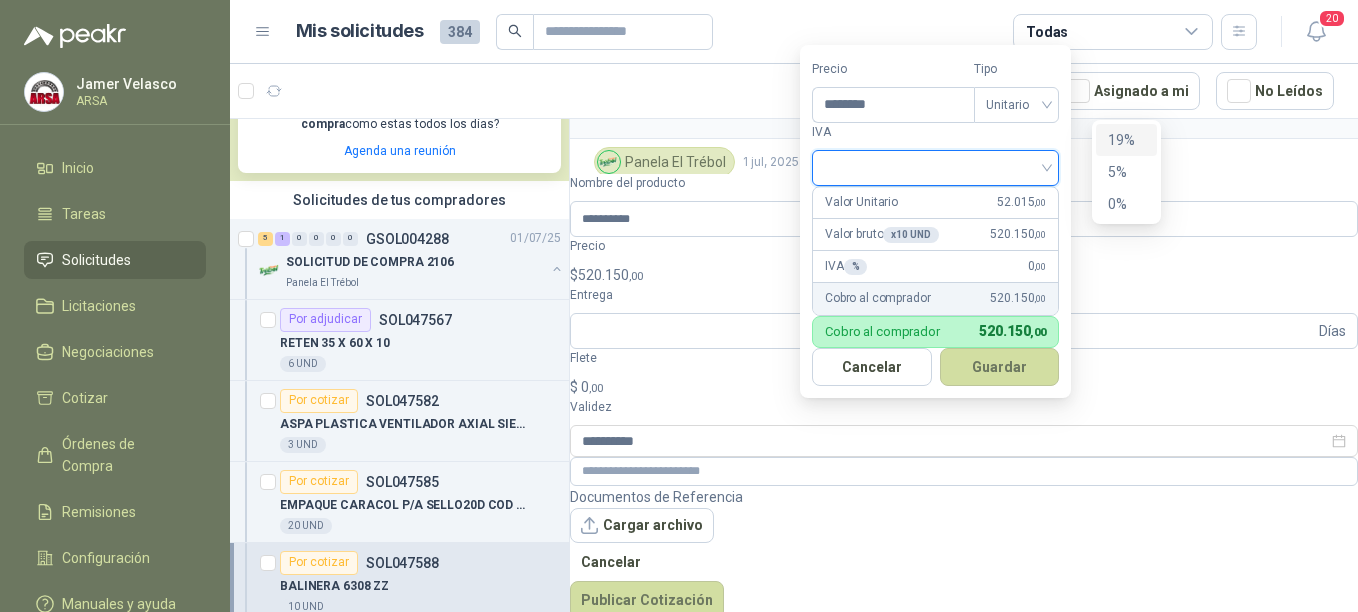 click on "19%" at bounding box center [1126, 140] 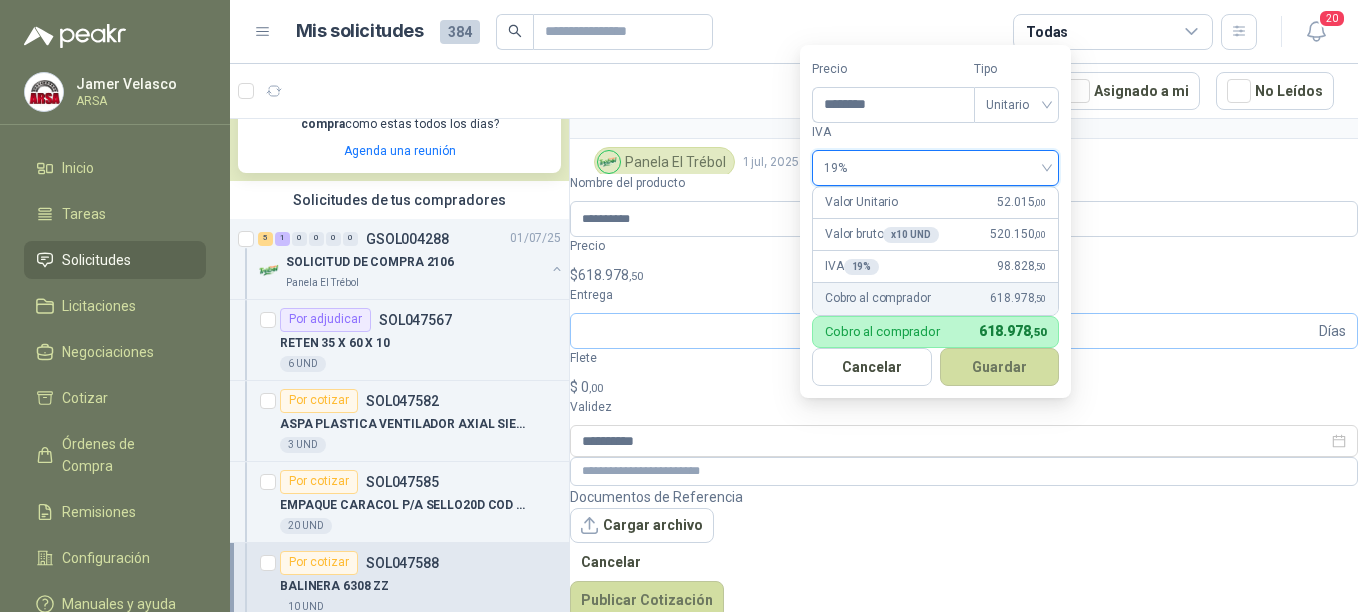 click on "Días" at bounding box center (964, 331) 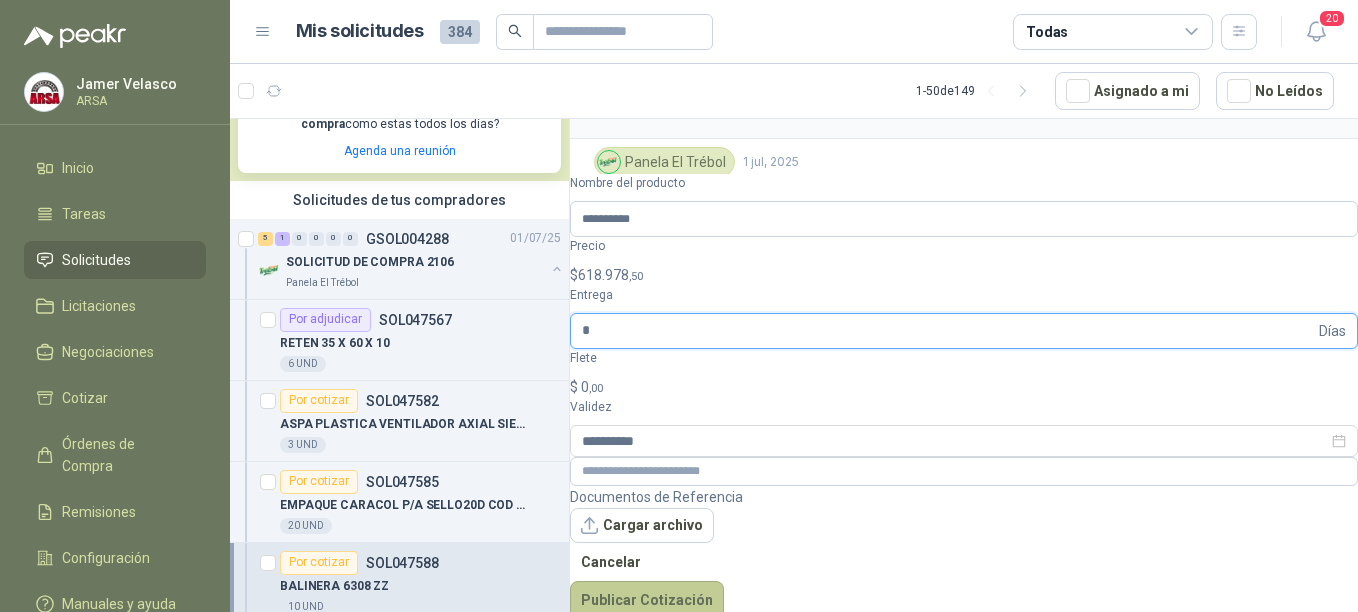 type on "*" 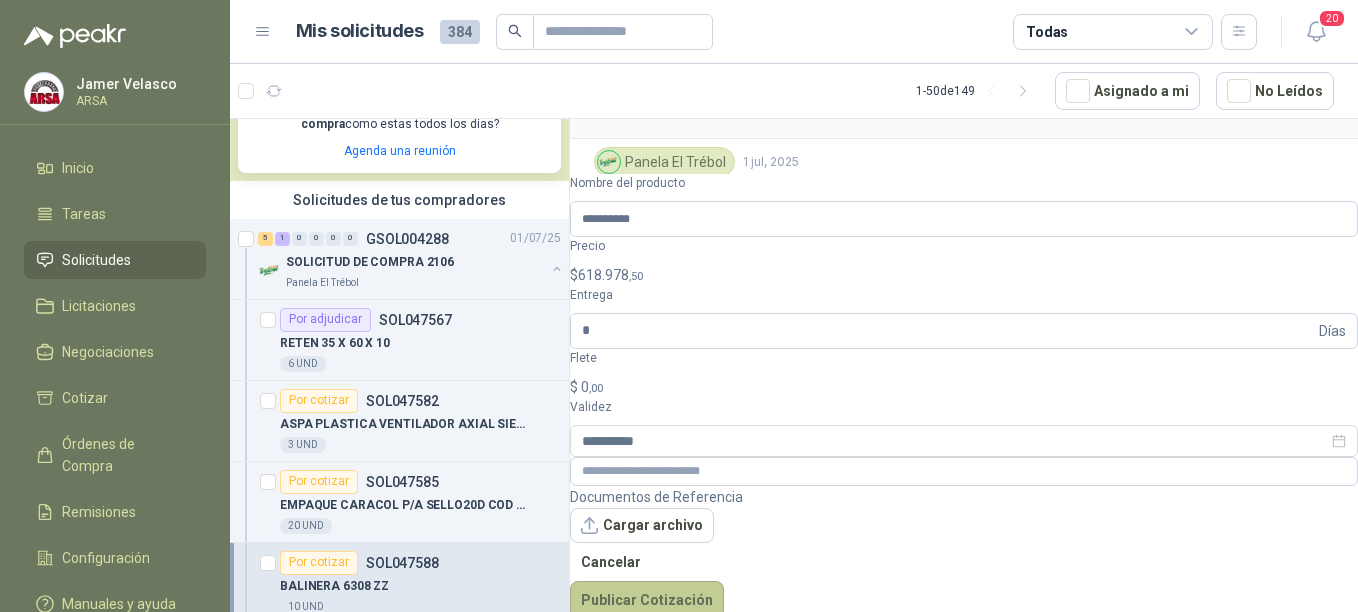 click on "Publicar Cotización" at bounding box center (647, 600) 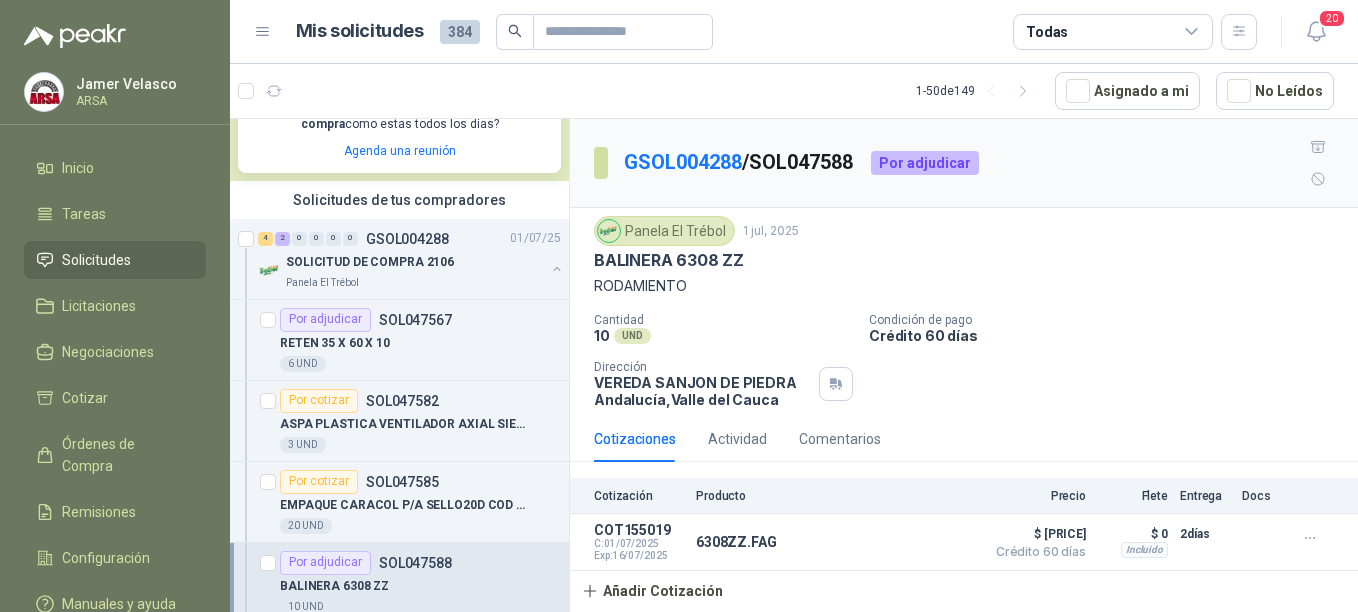 scroll, scrollTop: 0, scrollLeft: 0, axis: both 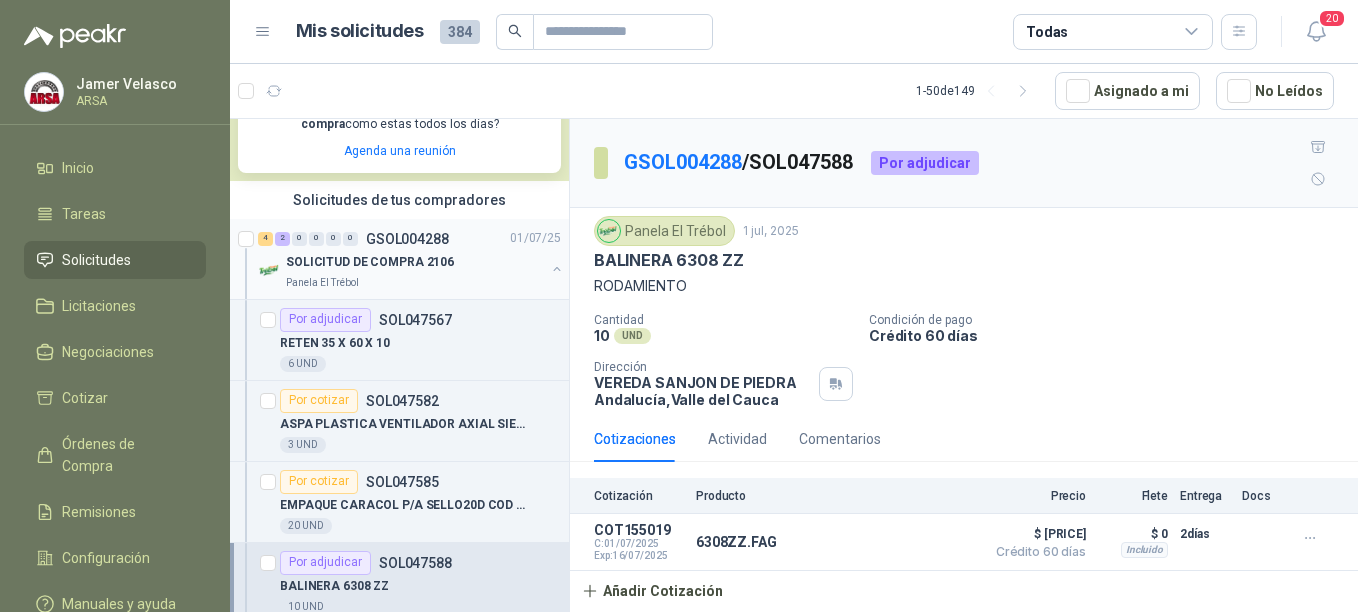 click on "SOLICITUD DE COMPRA 2106" at bounding box center (415, 263) 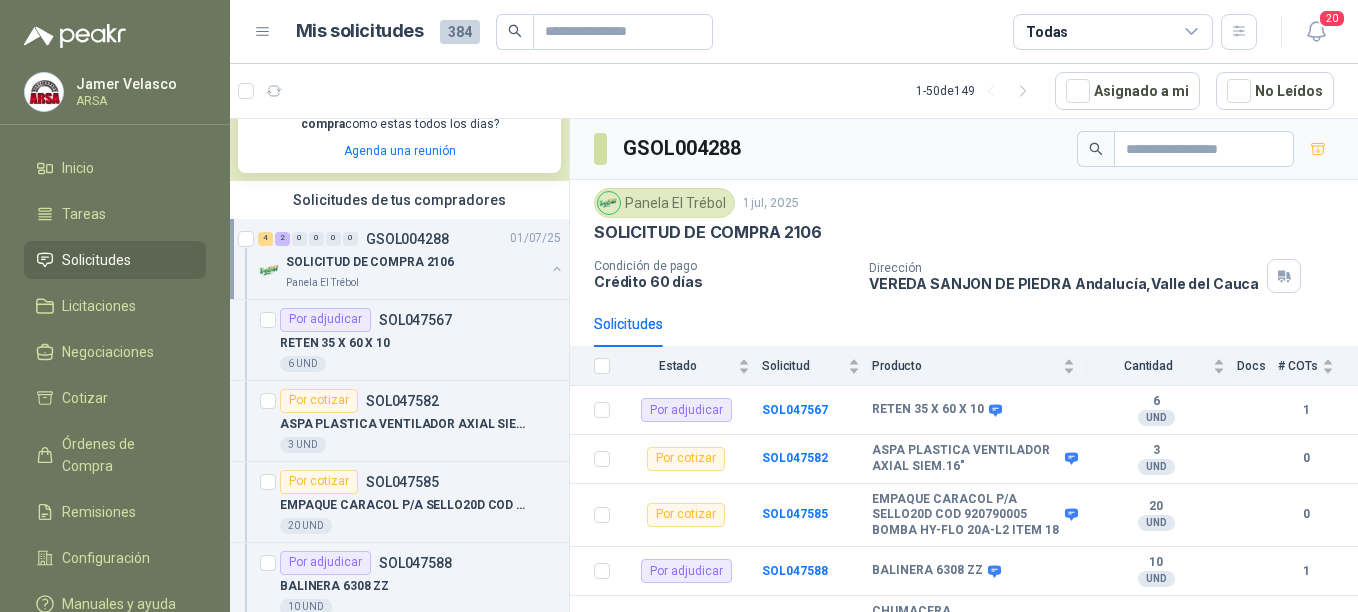 scroll, scrollTop: 105, scrollLeft: 0, axis: vertical 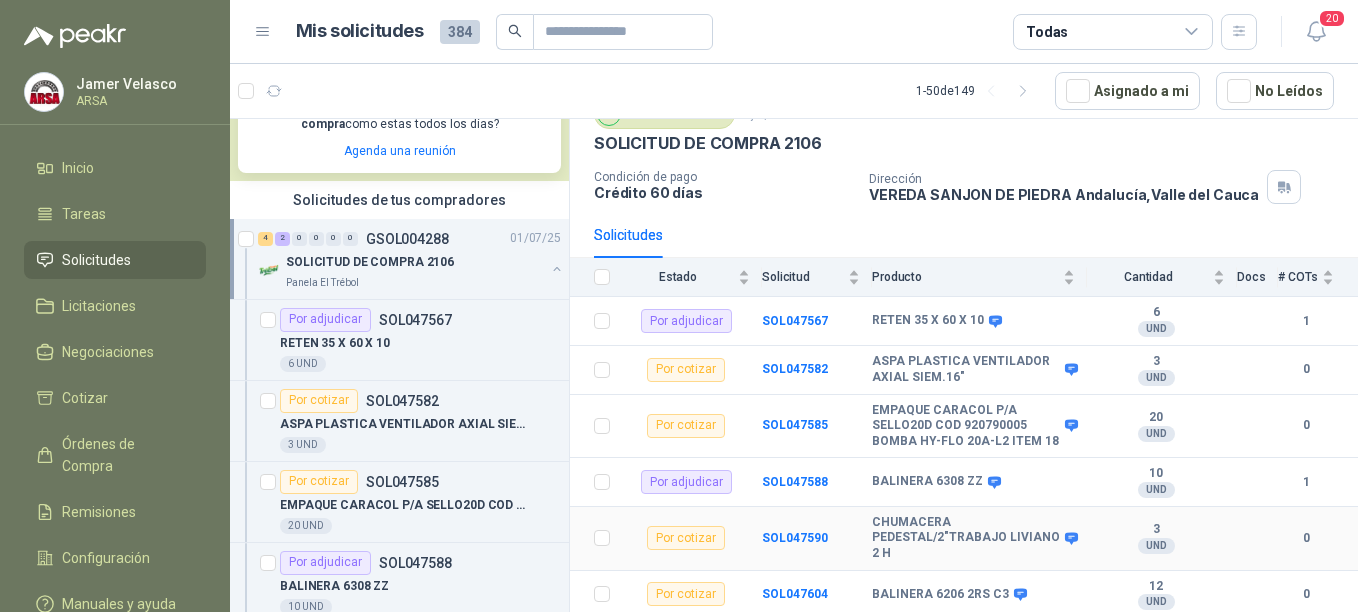 click on "Por cotizar" at bounding box center (686, 538) 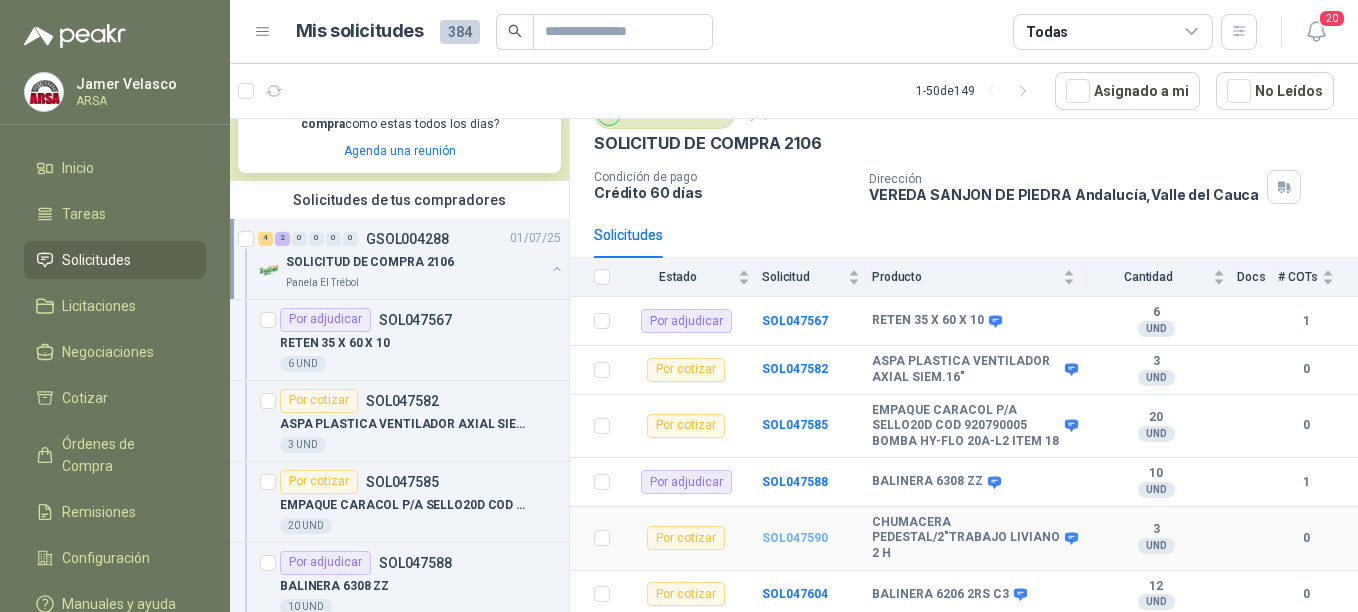 click on "SOL047590" at bounding box center (795, 538) 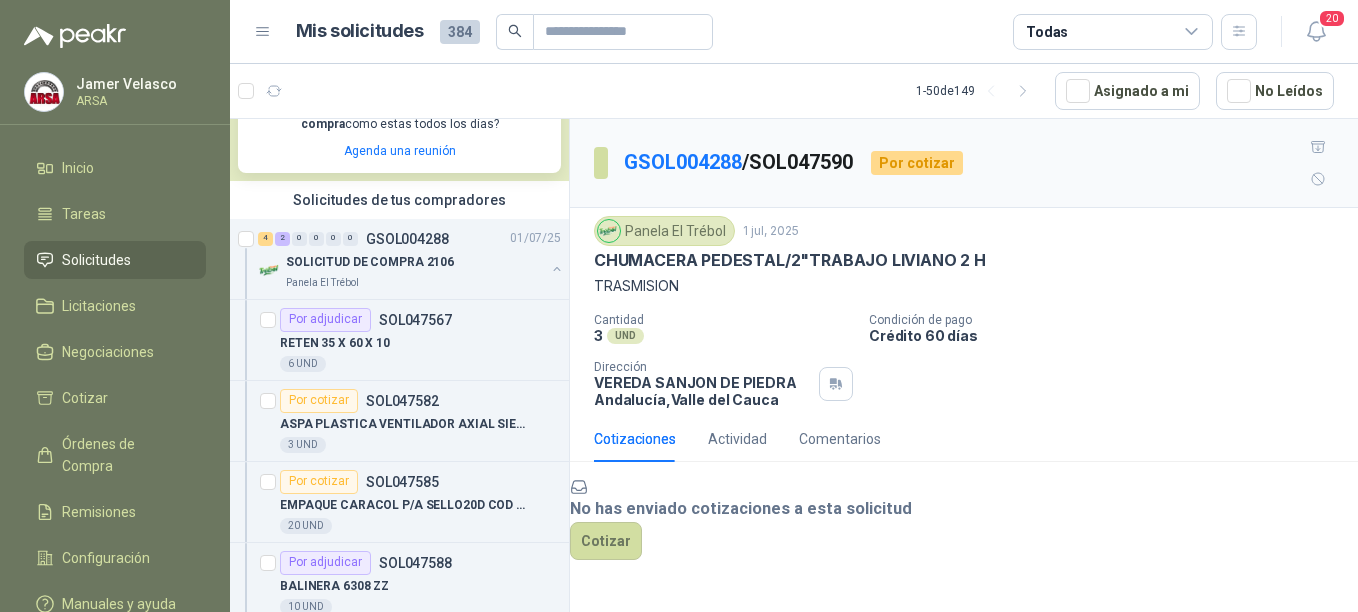 scroll, scrollTop: 83, scrollLeft: 0, axis: vertical 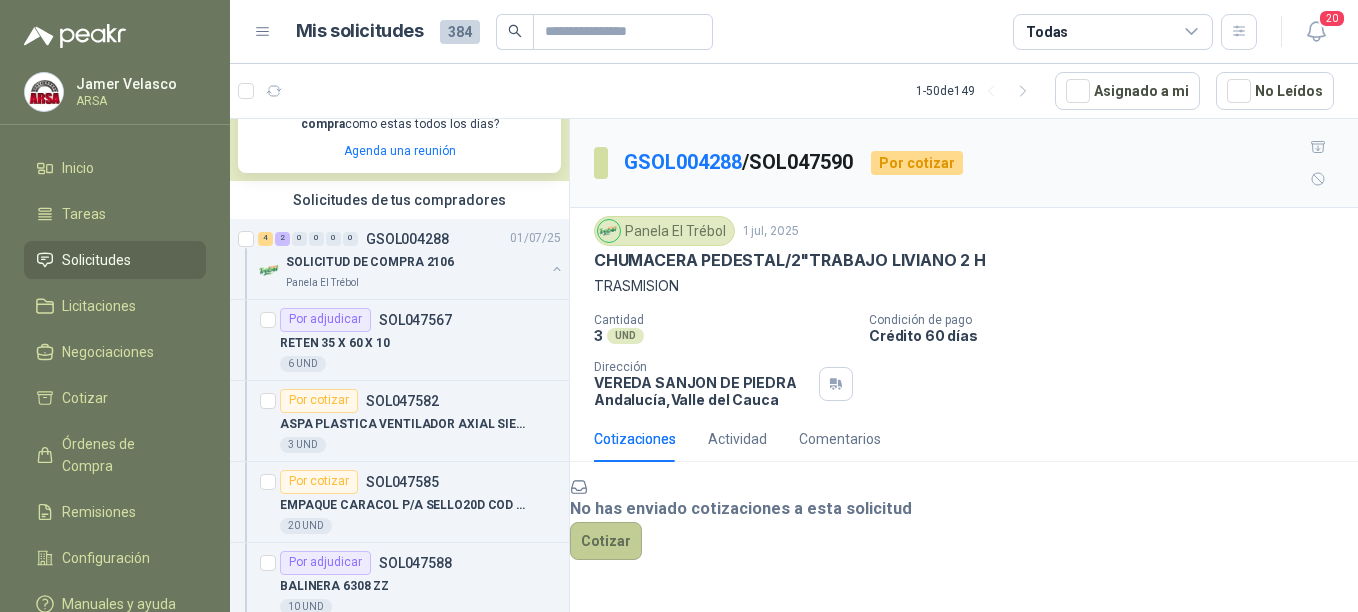 click on "Cotizar" at bounding box center [606, 541] 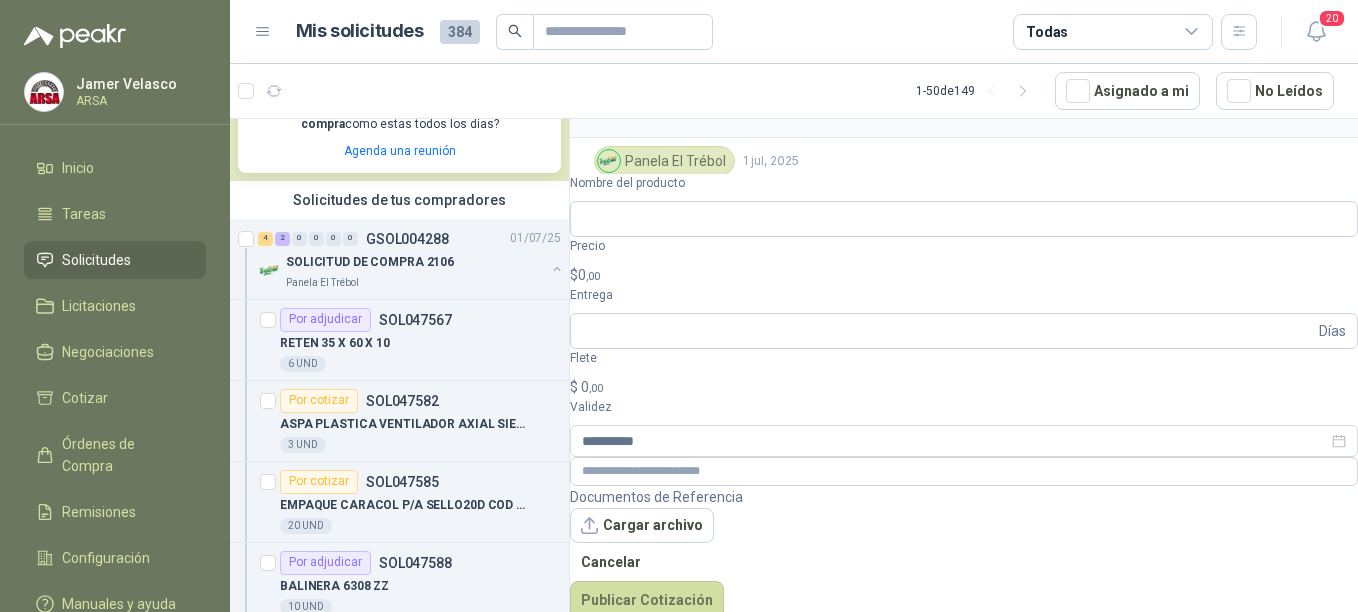 scroll, scrollTop: 69, scrollLeft: 0, axis: vertical 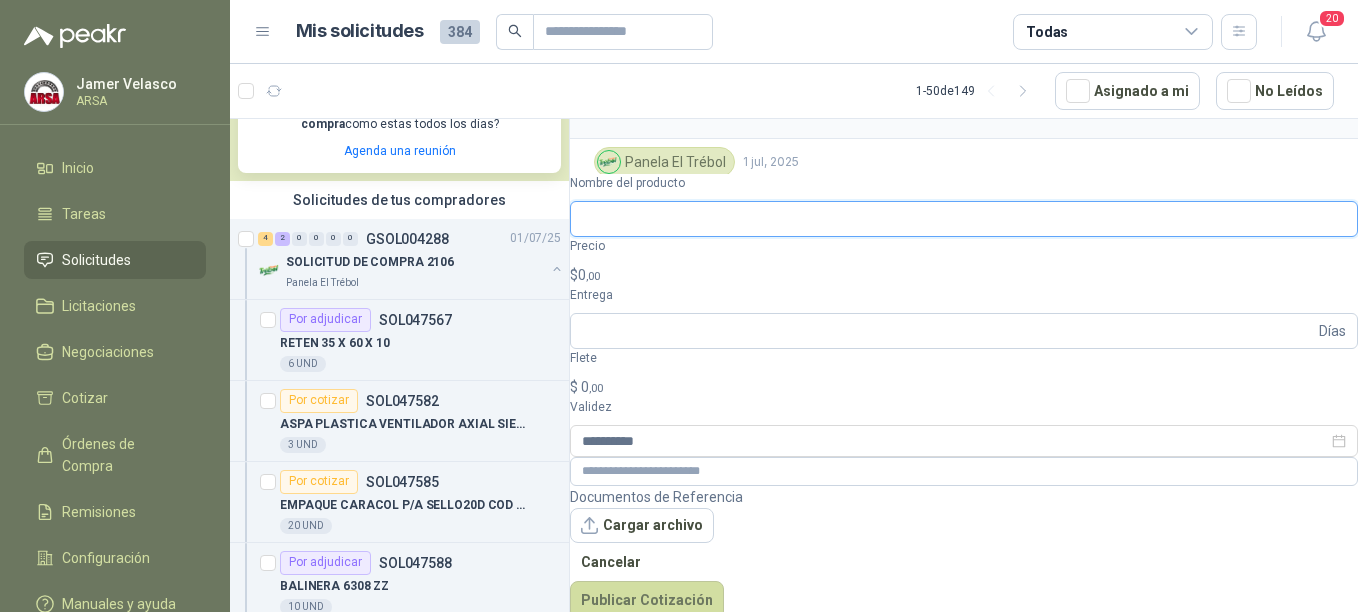 click on "Nombre del producto" at bounding box center (964, 219) 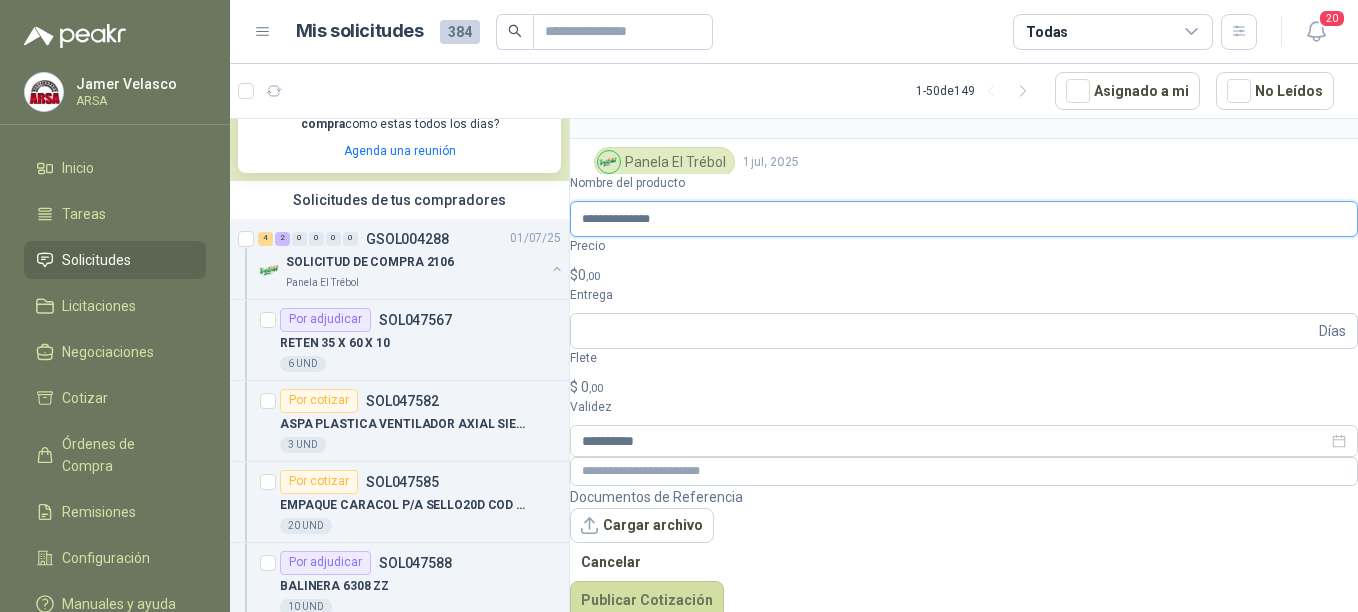 scroll, scrollTop: 0, scrollLeft: 0, axis: both 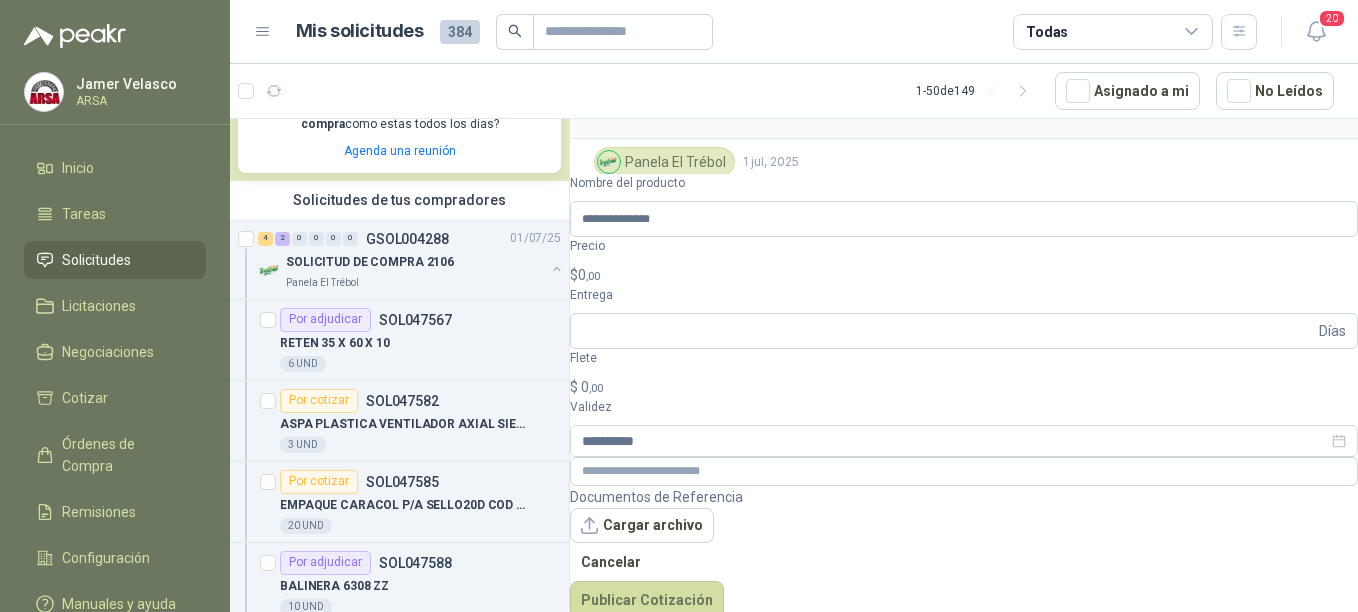 click on "$  0 ,00" at bounding box center (964, 275) 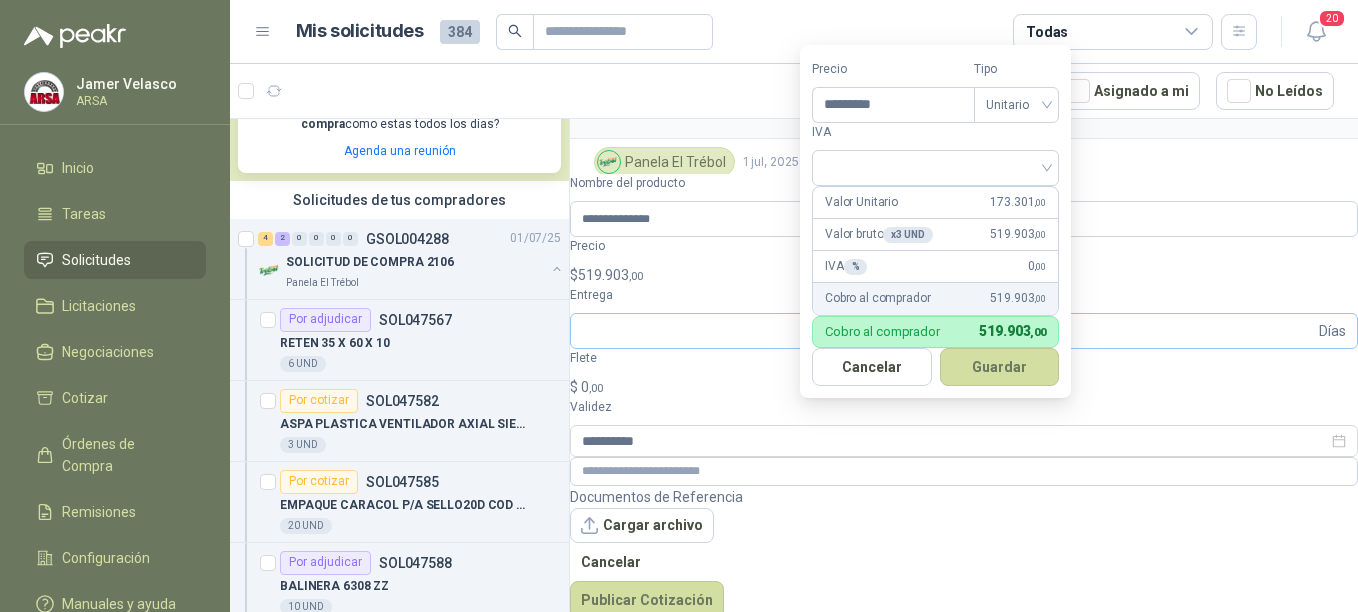type on "*********" 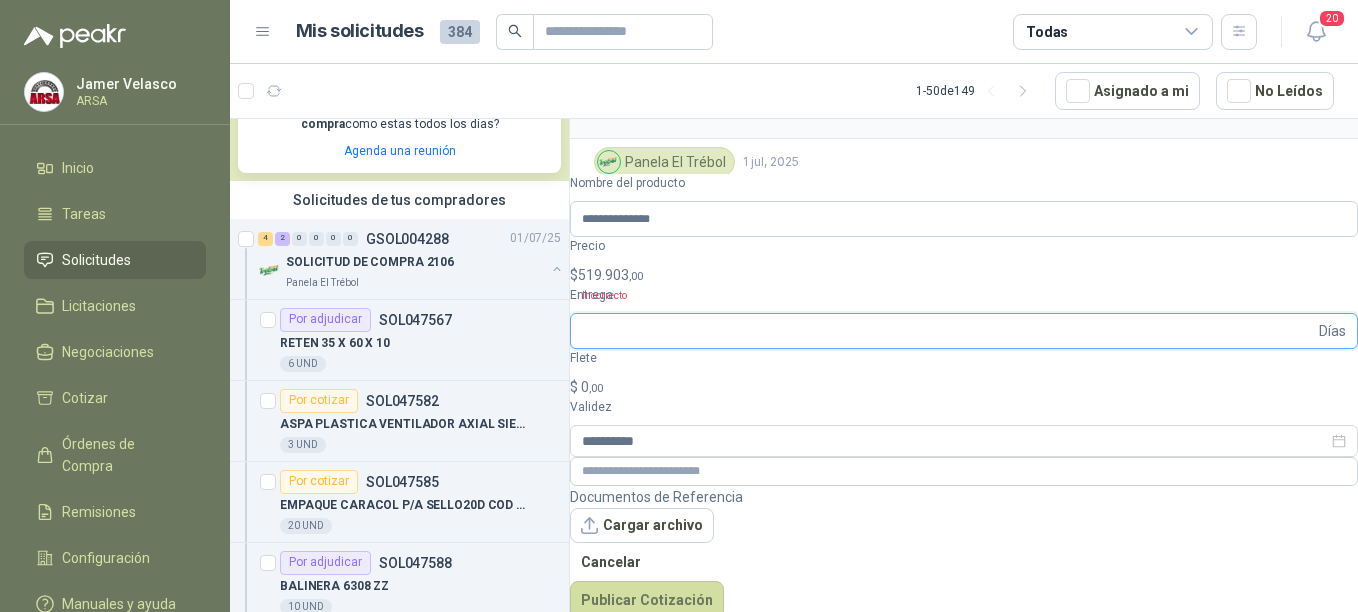click on "Entrega" at bounding box center (948, 331) 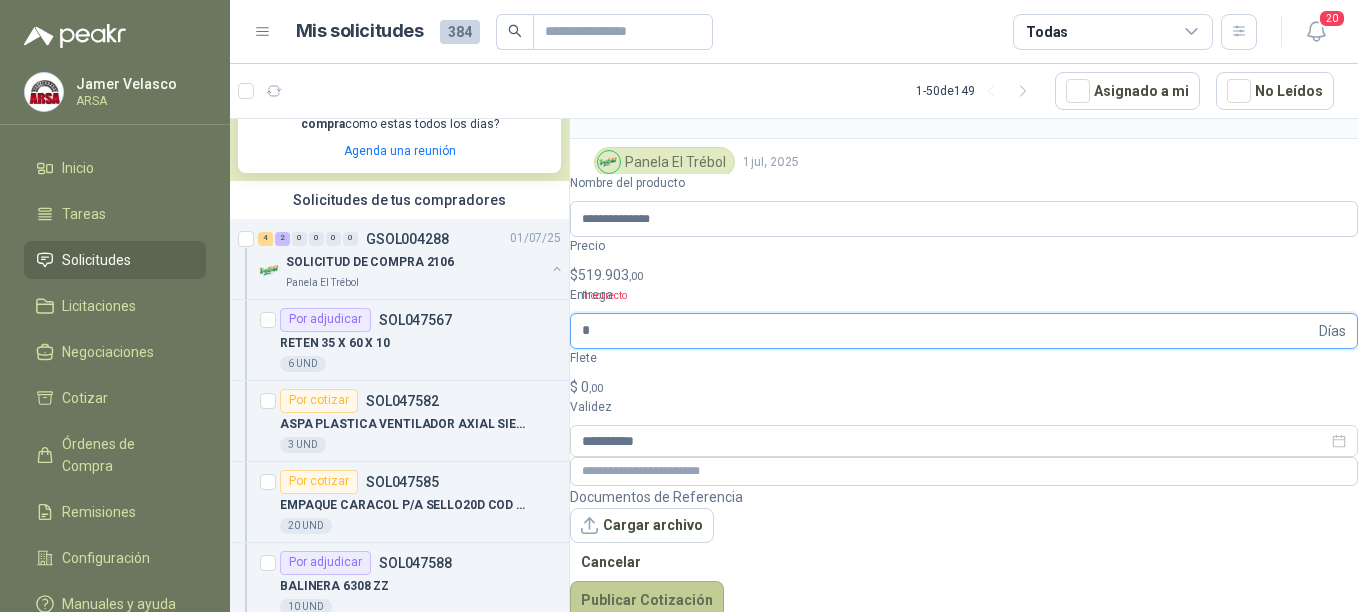 type on "*" 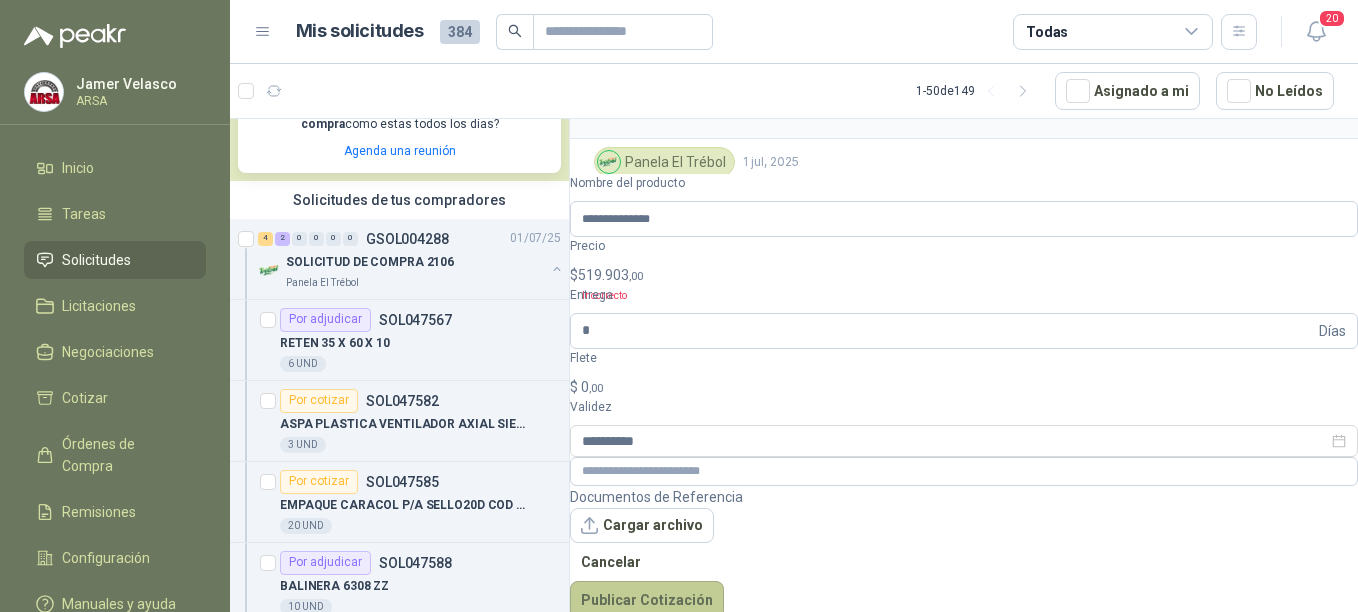click on "Publicar Cotización" at bounding box center [647, 600] 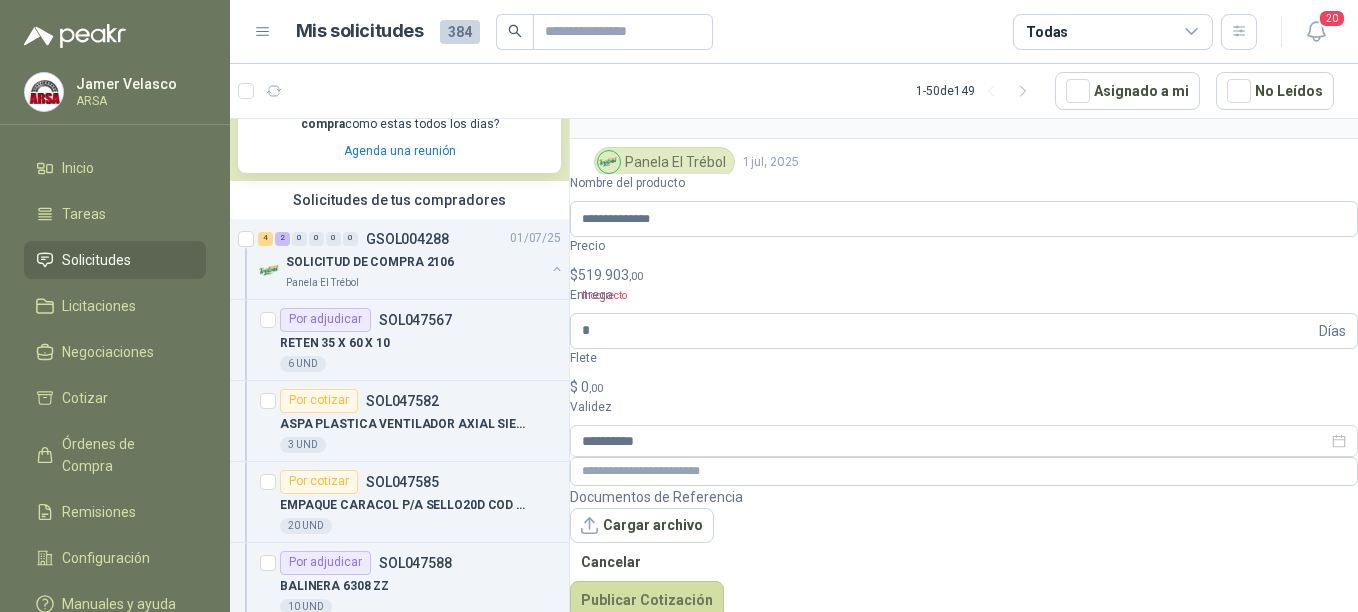 click on "[PRICE] ,00" at bounding box center [610, 275] 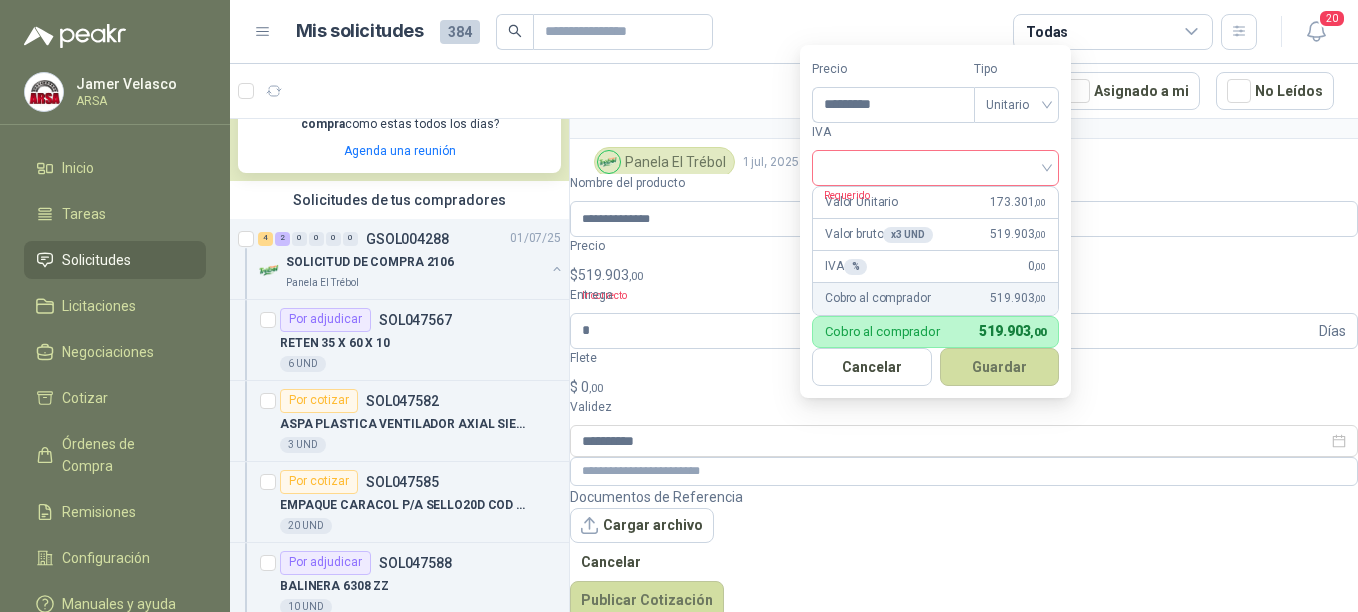 click at bounding box center [935, 166] 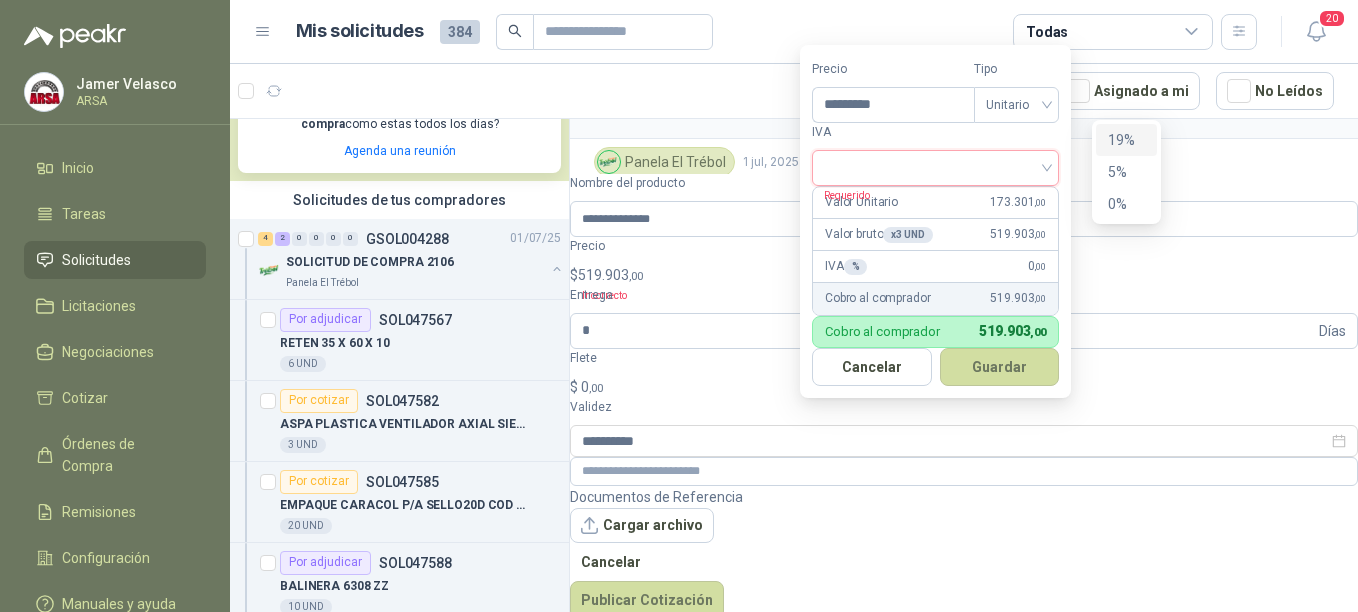 click on "19%" at bounding box center (1126, 140) 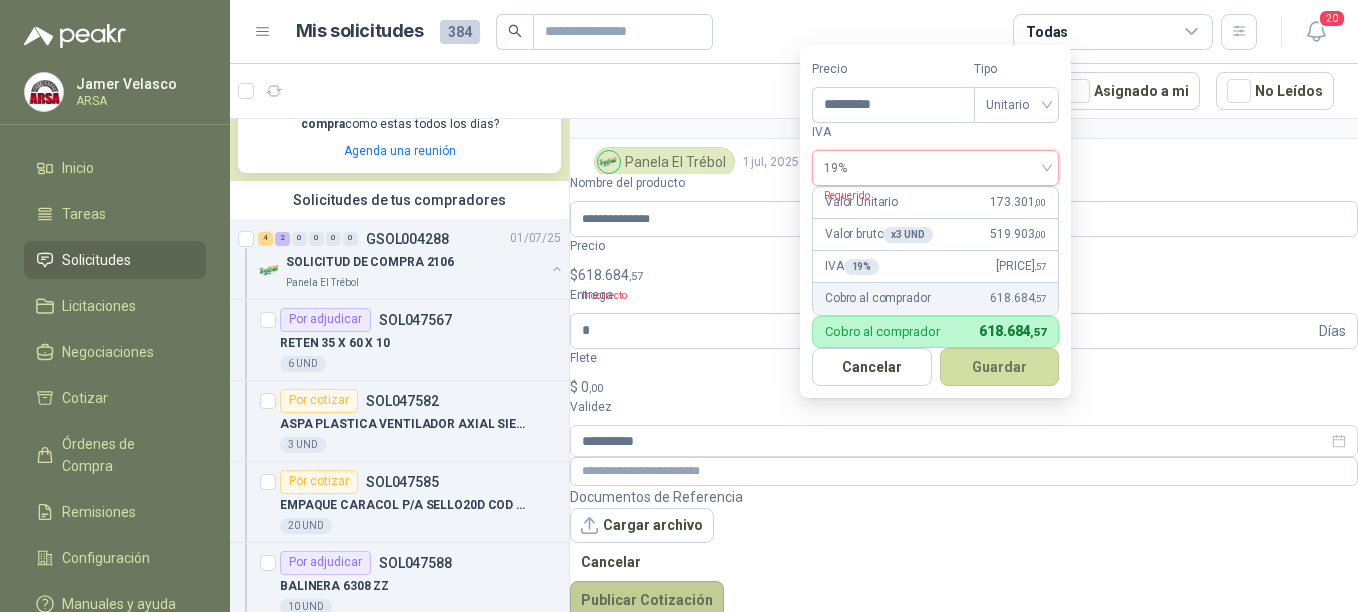 click on "Publicar Cotización" at bounding box center (647, 600) 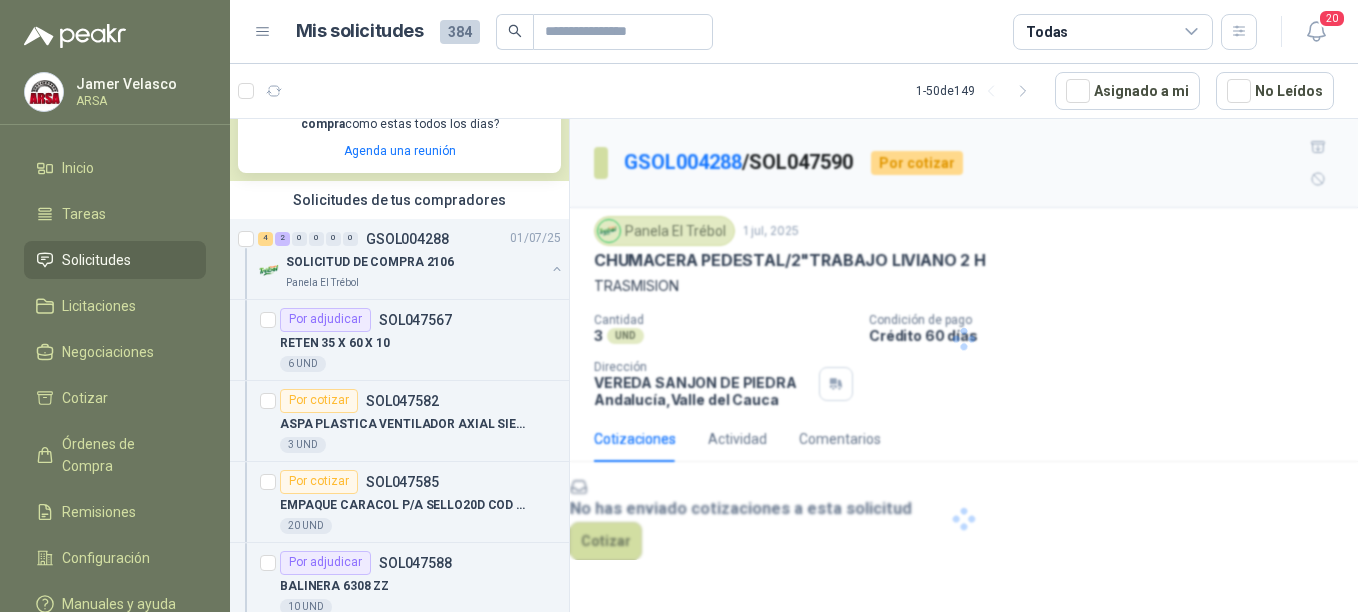 scroll, scrollTop: 0, scrollLeft: 0, axis: both 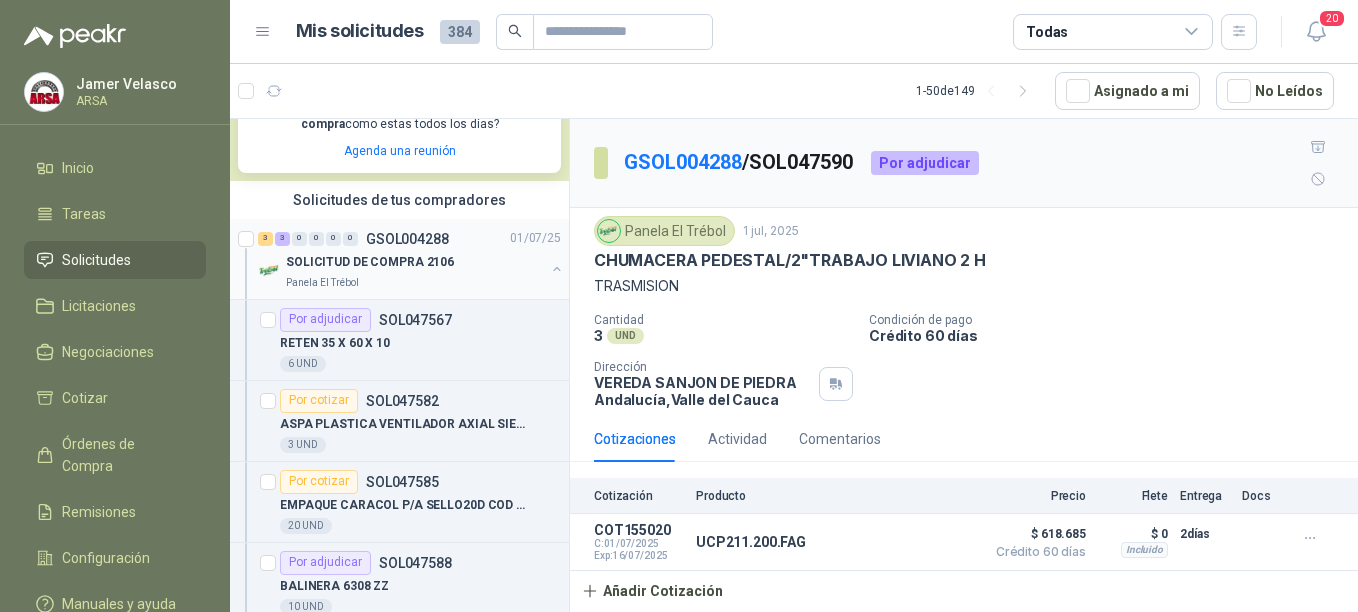 click on "SOLICITUD DE COMPRA 2106" at bounding box center [370, 262] 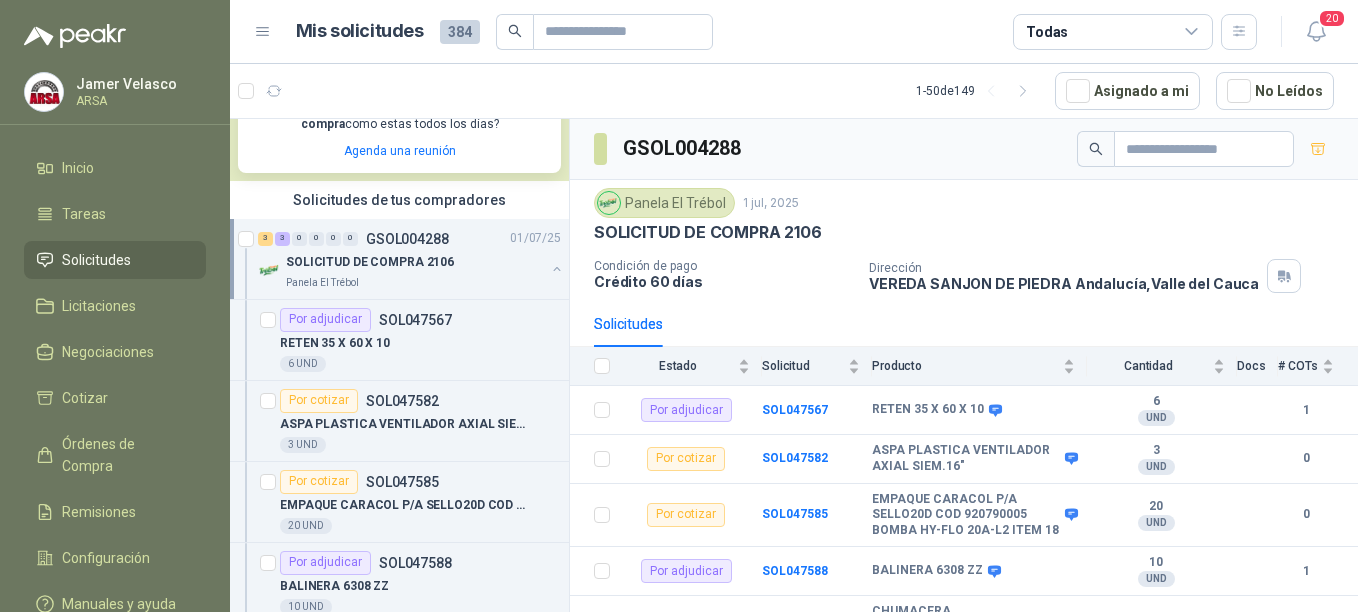 scroll, scrollTop: 105, scrollLeft: 0, axis: vertical 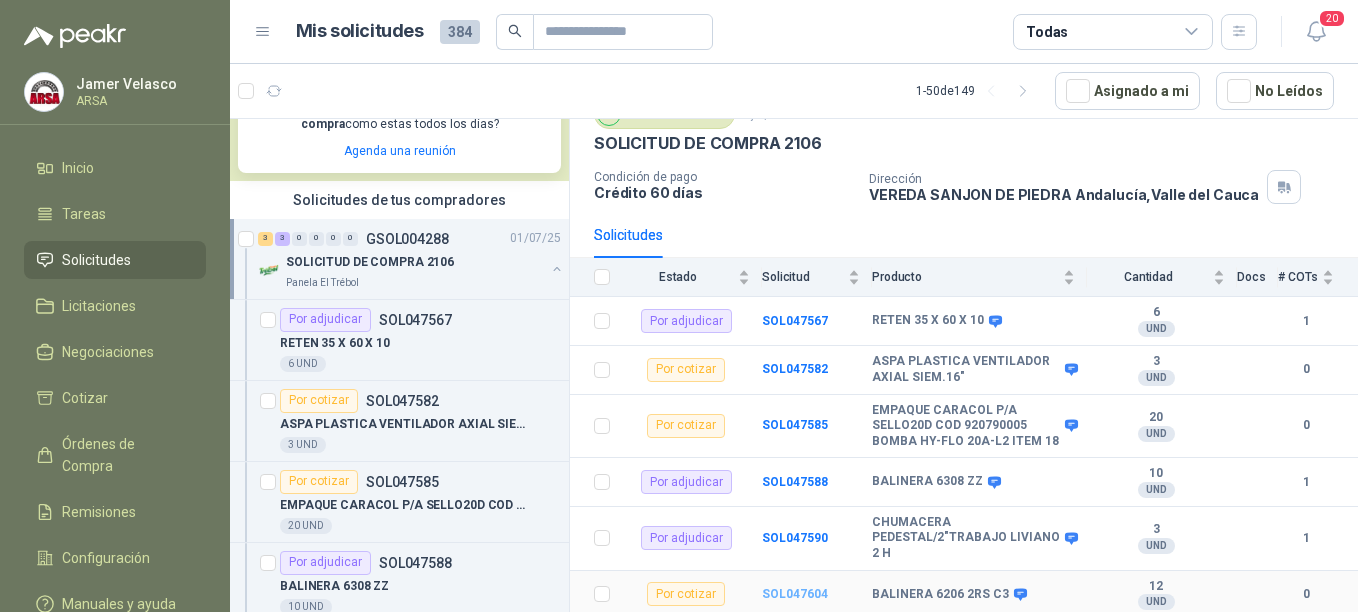 click on "SOL047604" at bounding box center [795, 594] 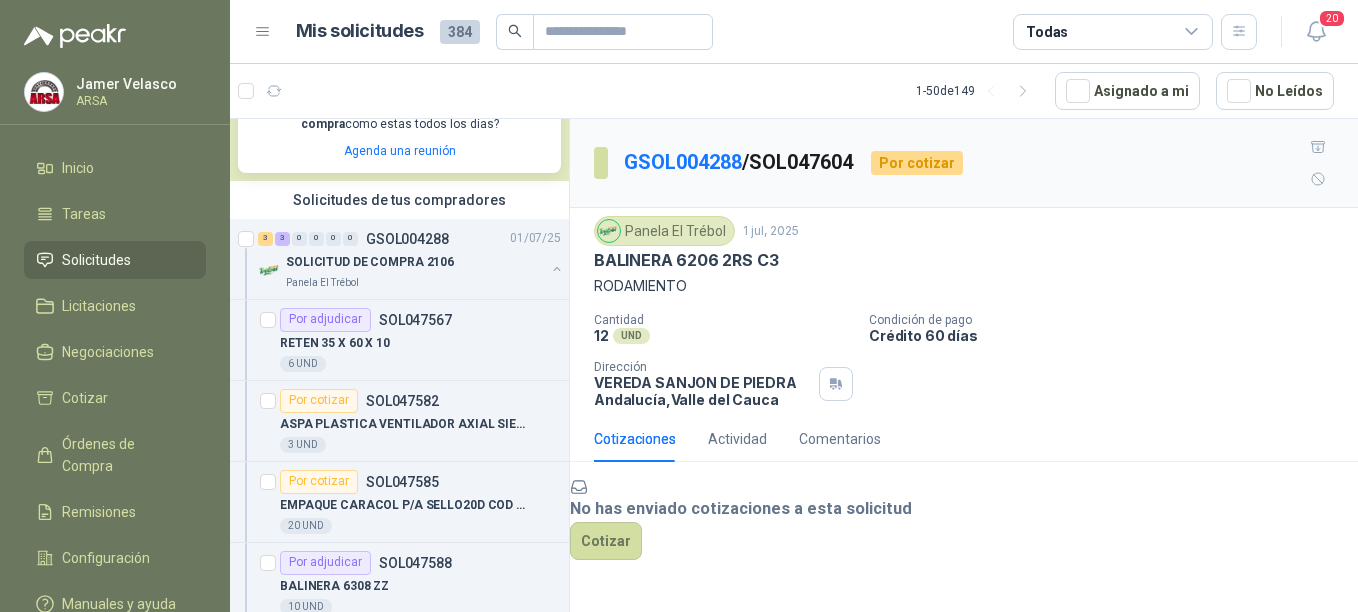 scroll, scrollTop: 83, scrollLeft: 0, axis: vertical 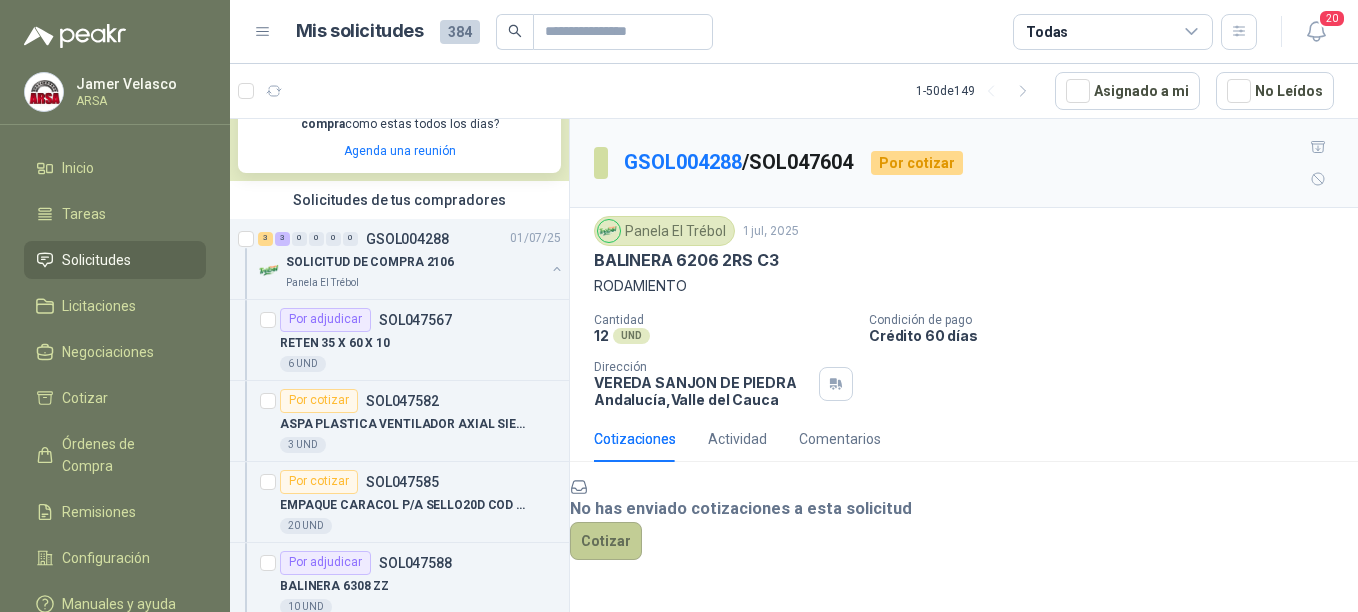 click on "Cotizar" at bounding box center (606, 541) 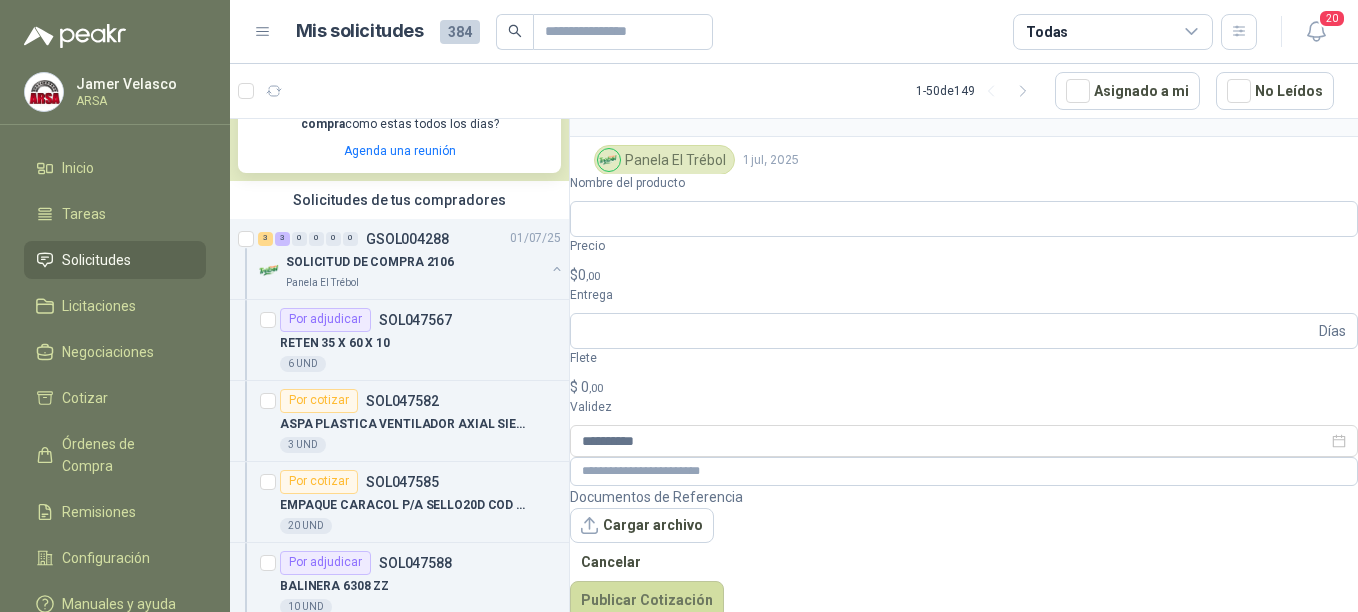 scroll, scrollTop: 69, scrollLeft: 0, axis: vertical 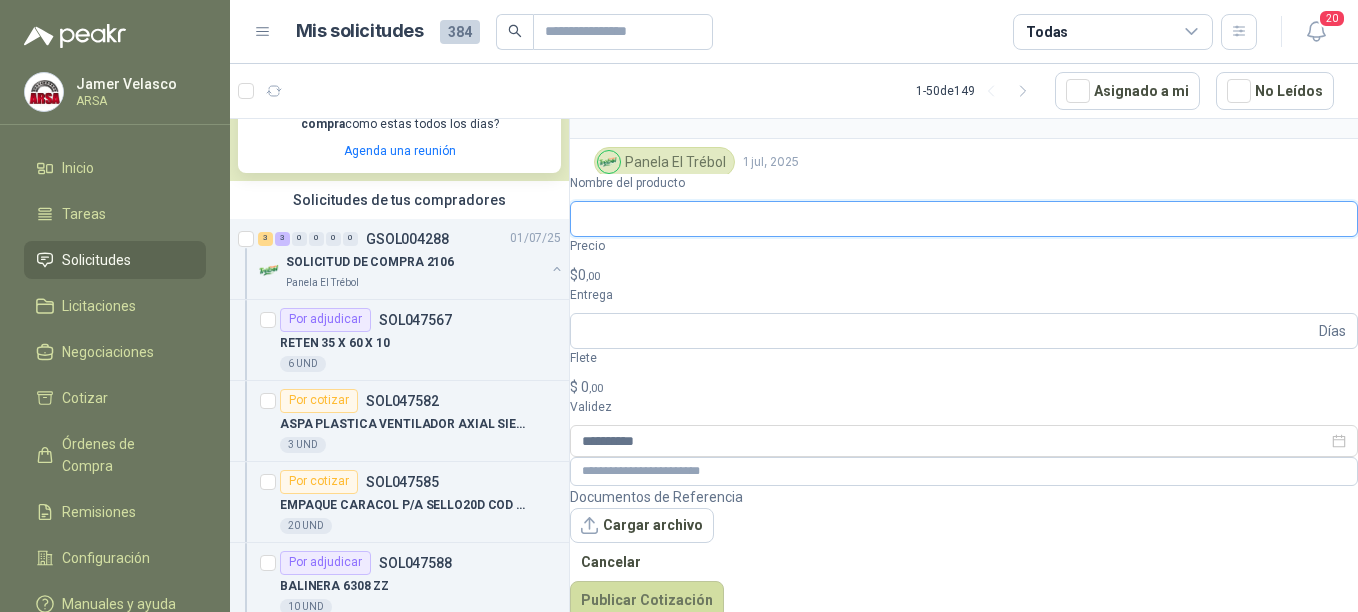 click on "Nombre del producto" at bounding box center (964, 219) 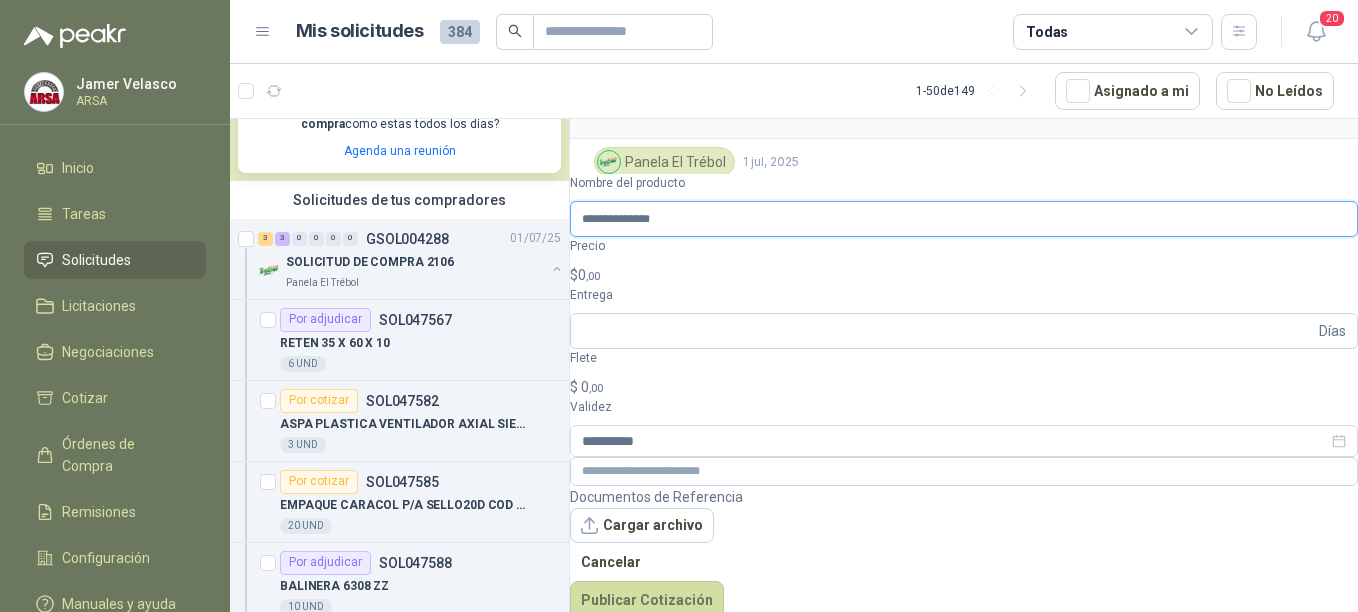 type on "**********" 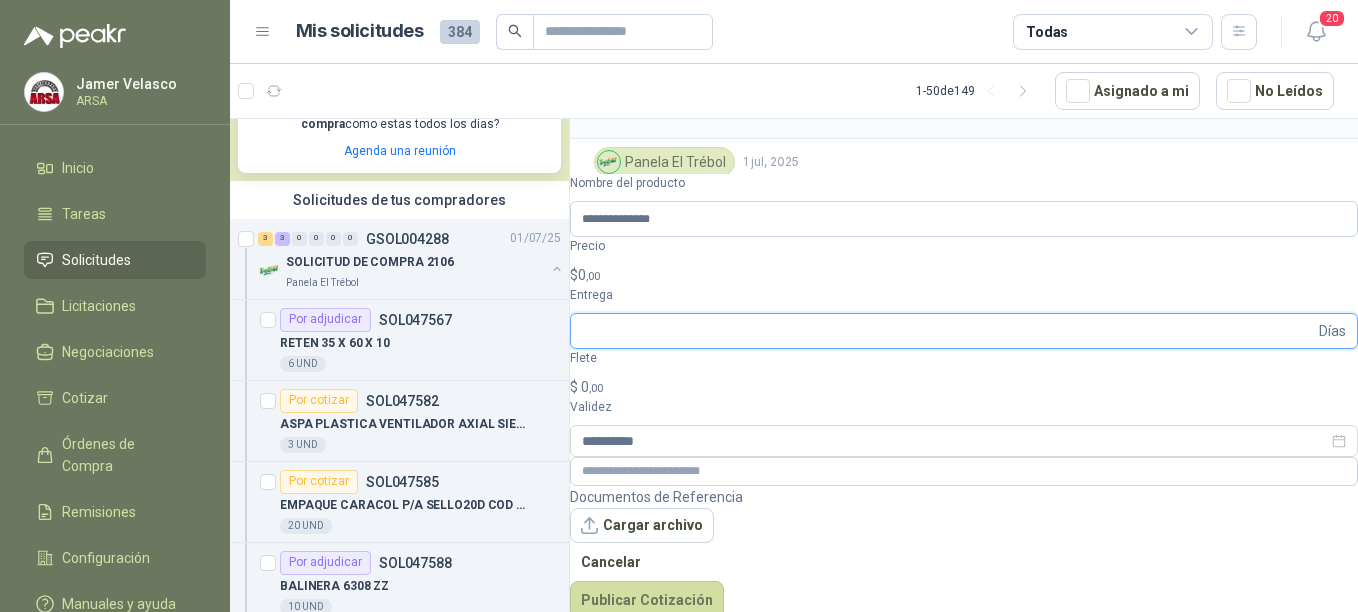 click on "Entrega" at bounding box center (948, 331) 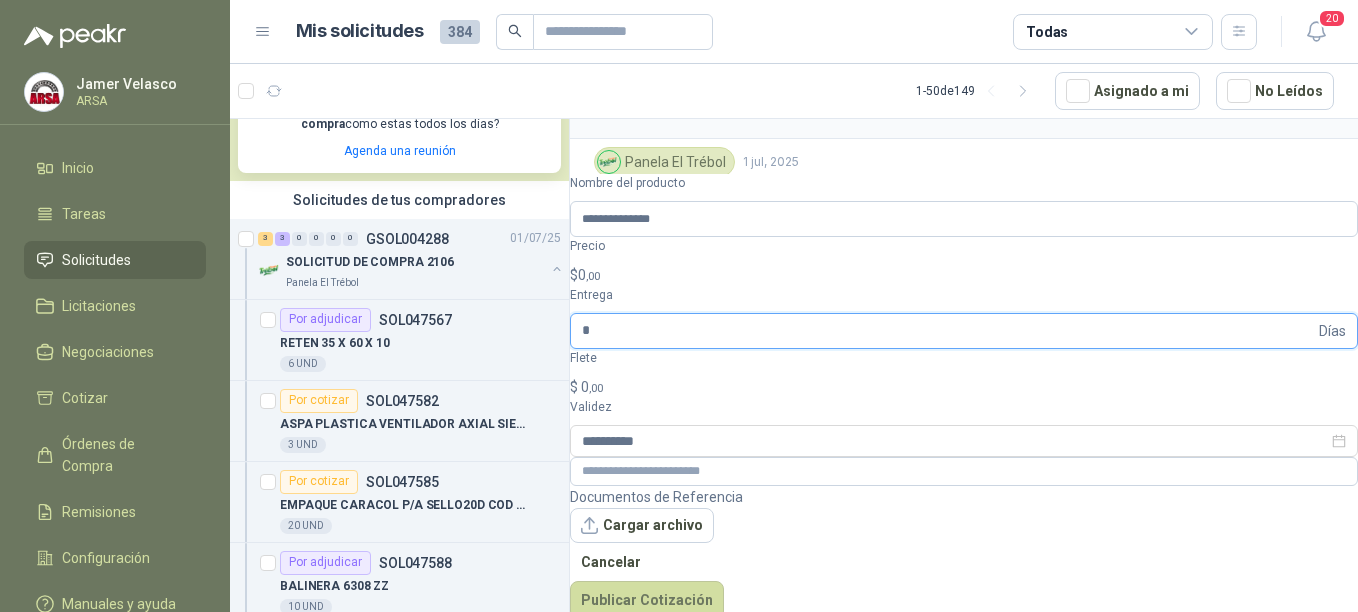 type on "*" 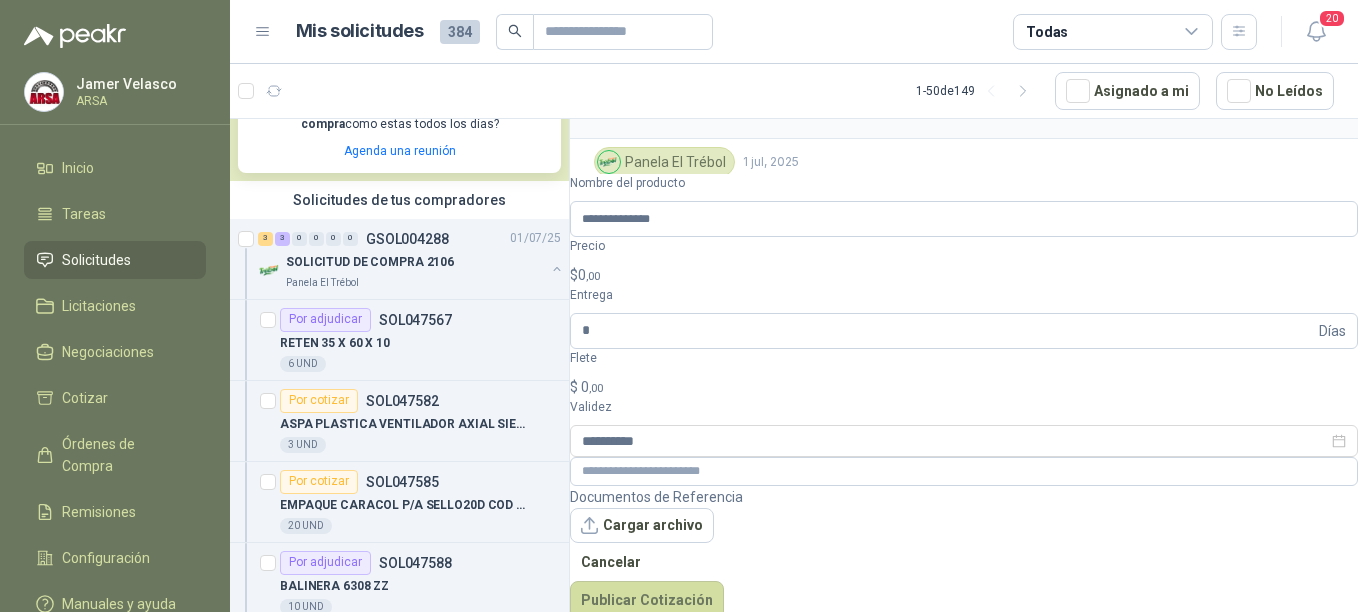 click on "0 ,00" at bounding box center [589, 275] 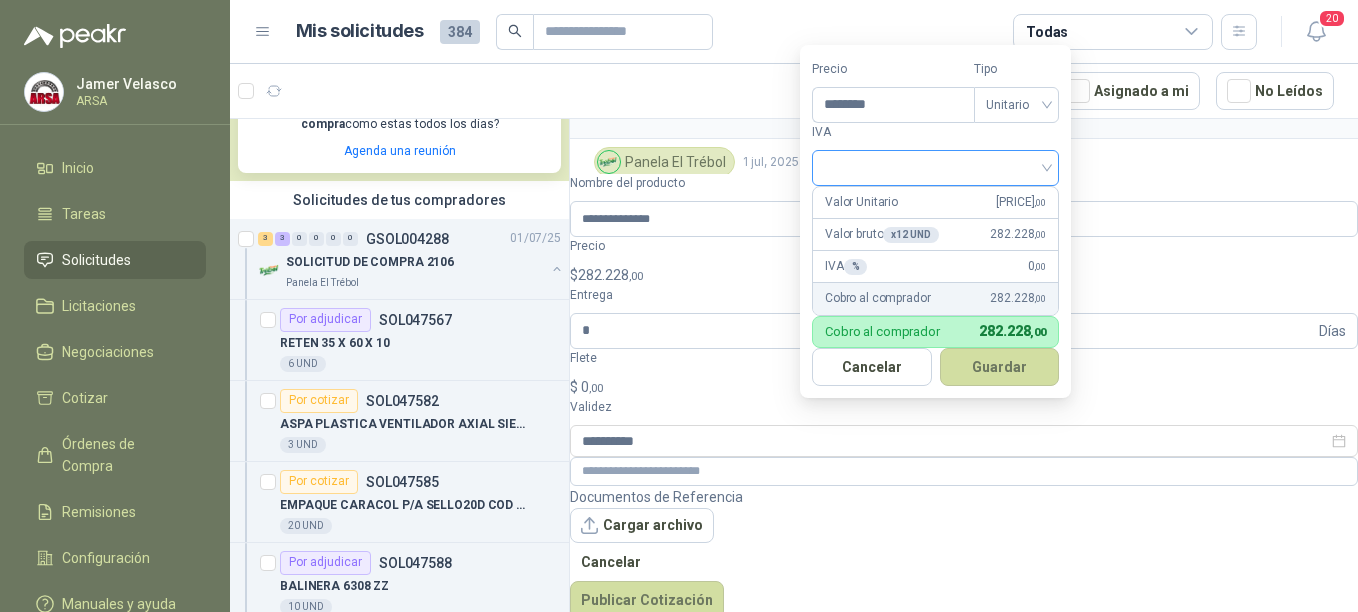 type on "********" 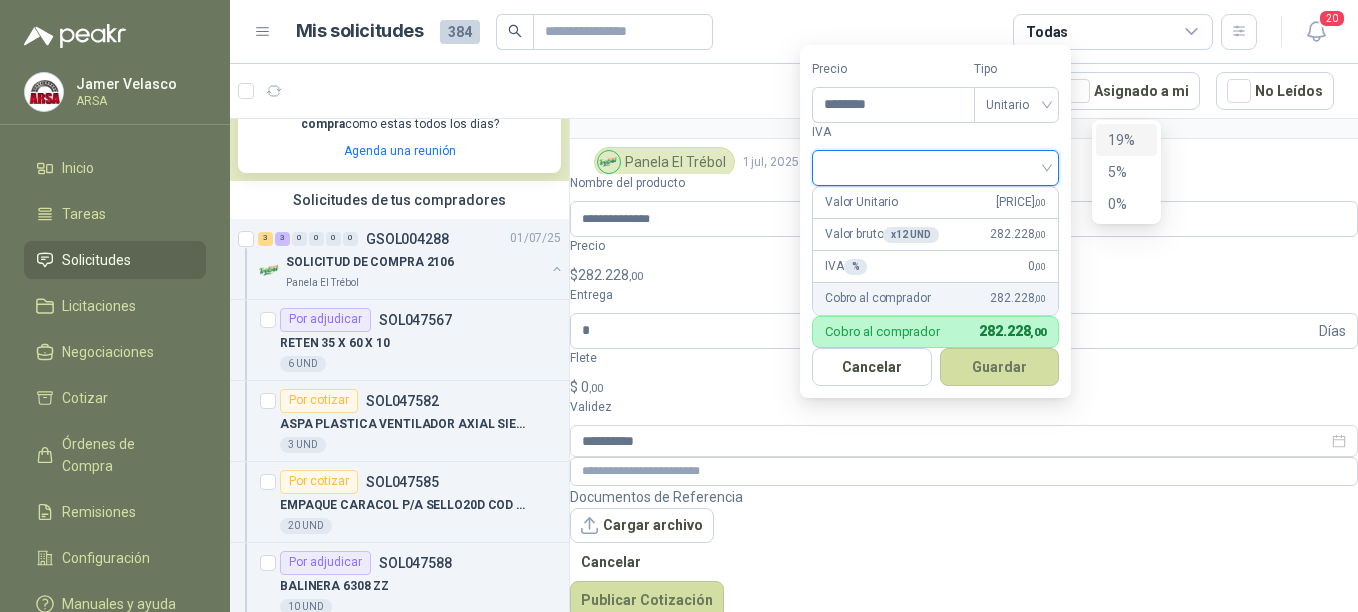 click on "19%" at bounding box center (1126, 140) 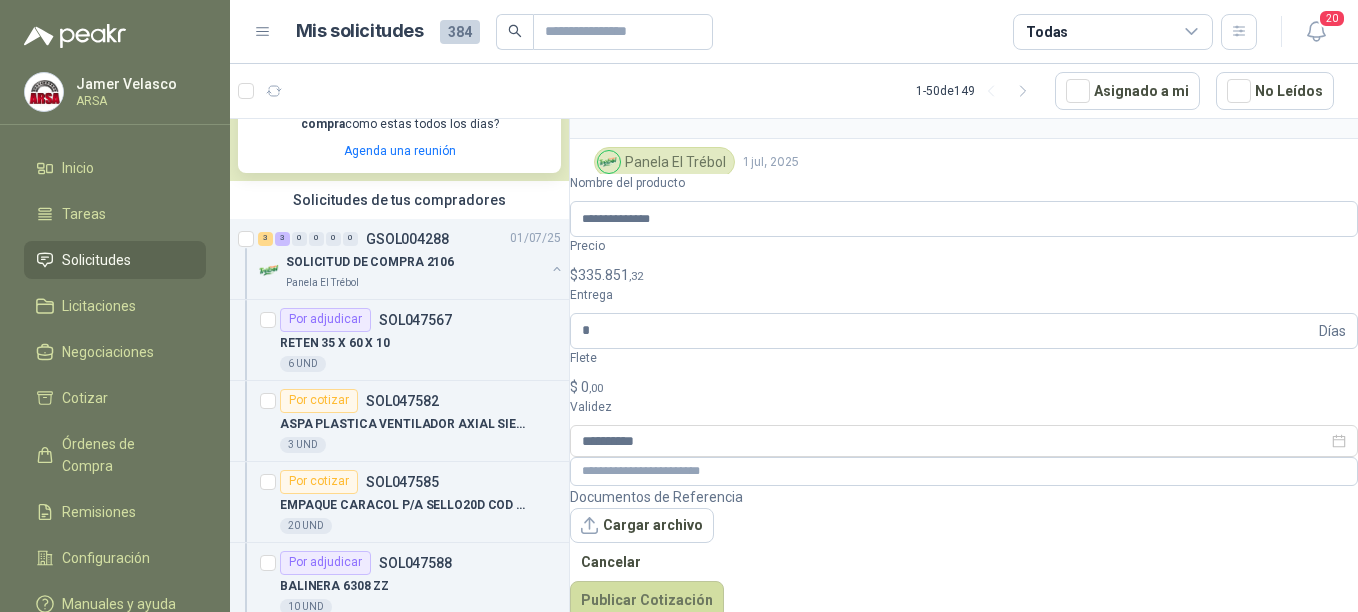 click on "Documentos de Referencia Cargar archivo Cancelar Publicar Cotización" at bounding box center [964, 553] 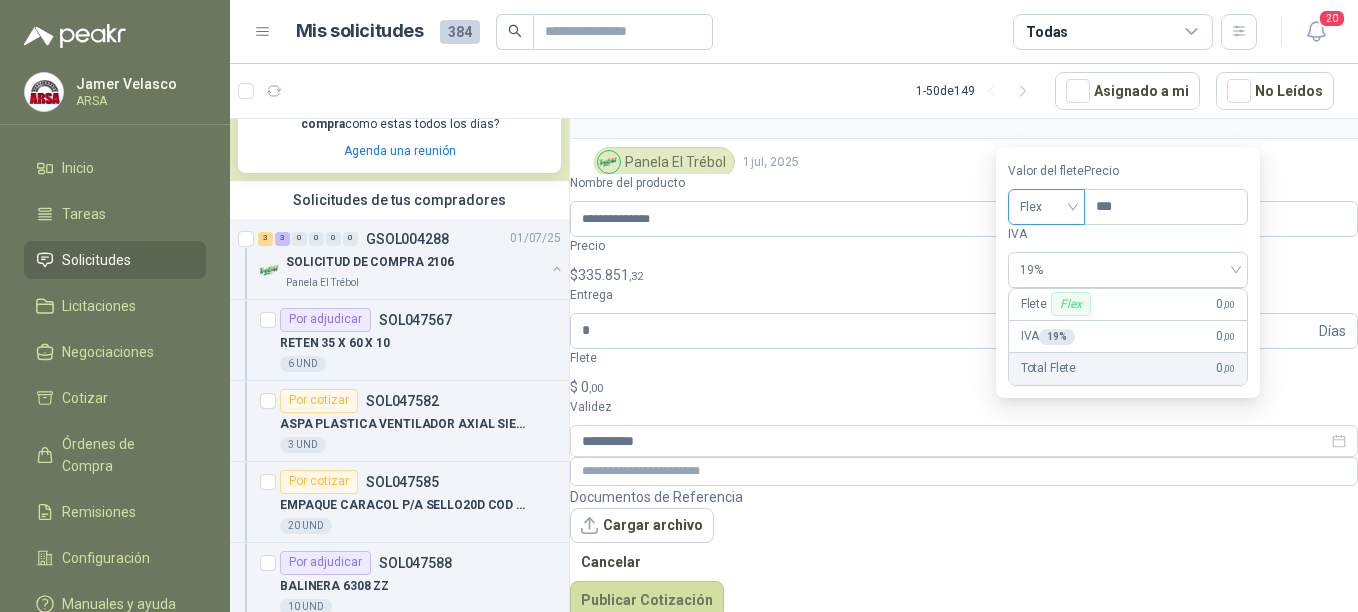 click on "Flex" at bounding box center [1046, 207] 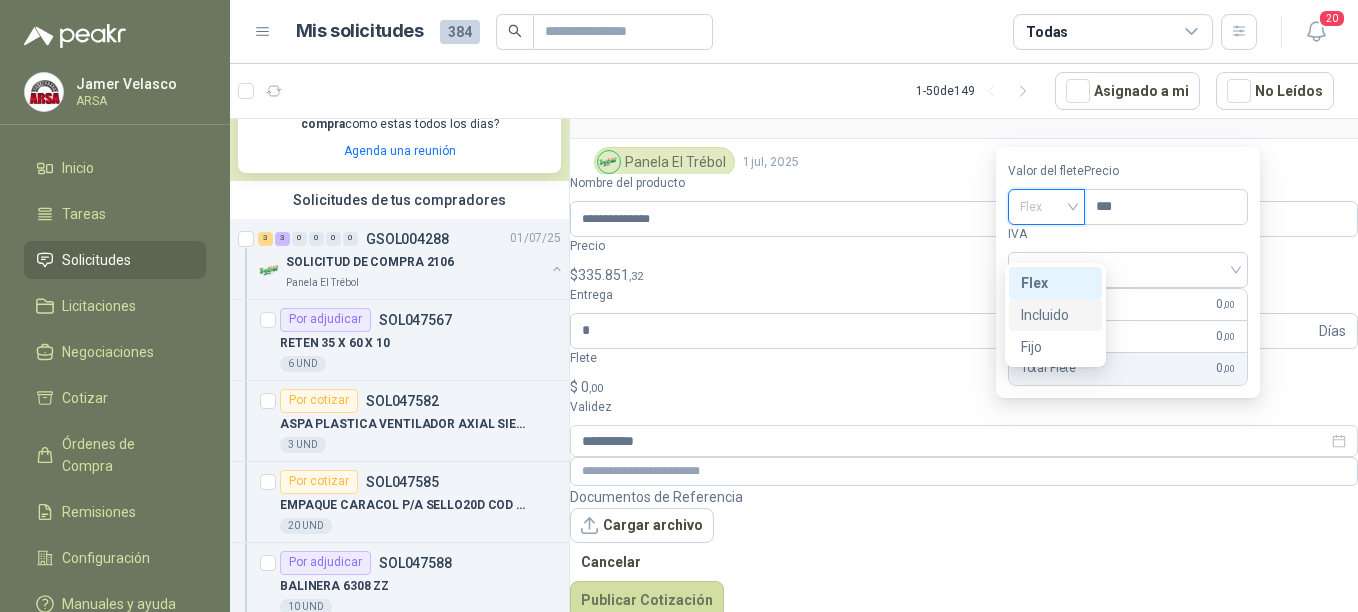 click on "Incluido" at bounding box center (0, 0) 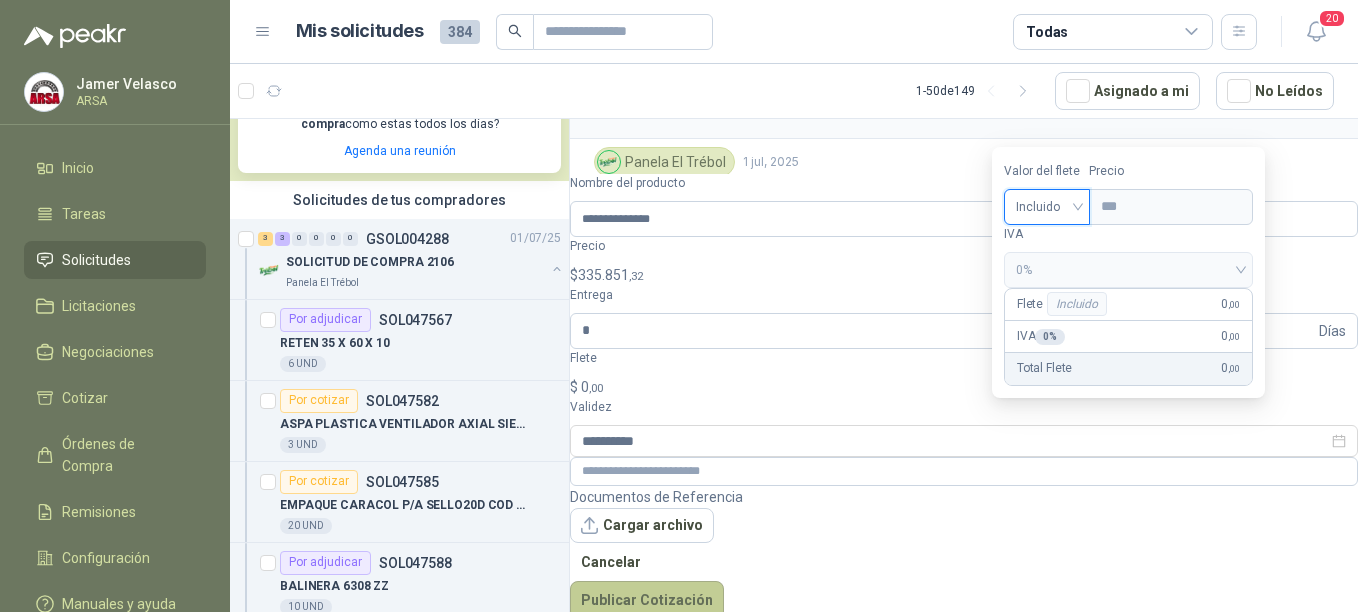 click on "Publicar Cotización" at bounding box center [647, 600] 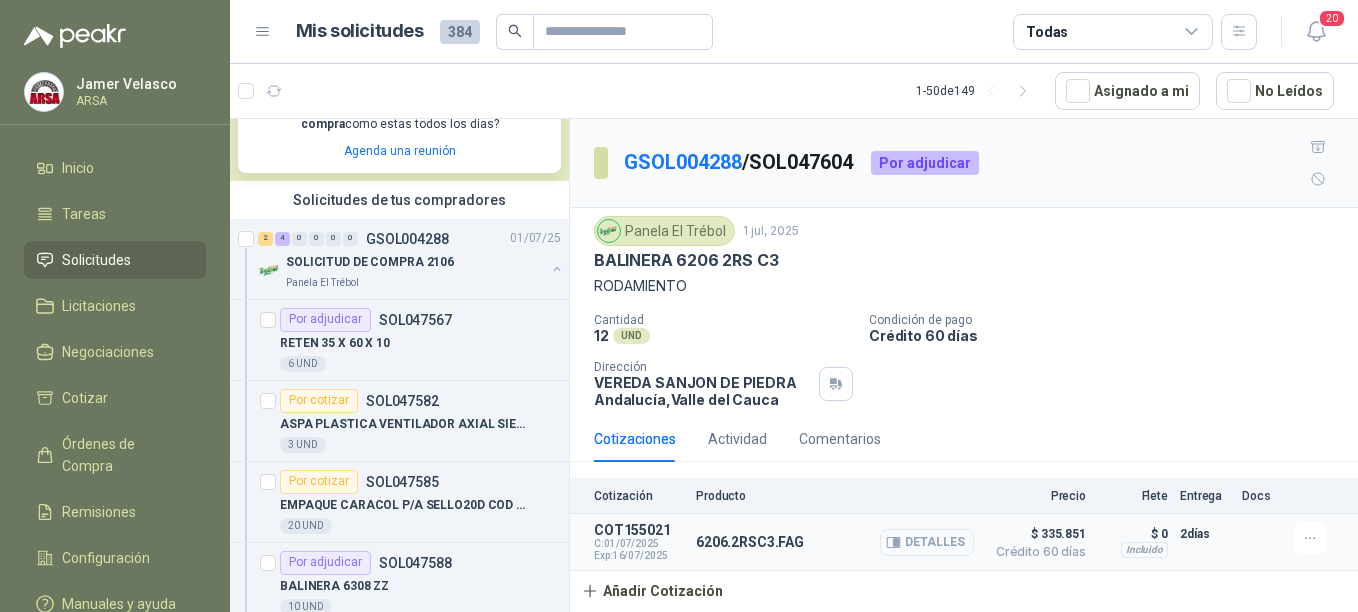 scroll, scrollTop: 0, scrollLeft: 0, axis: both 